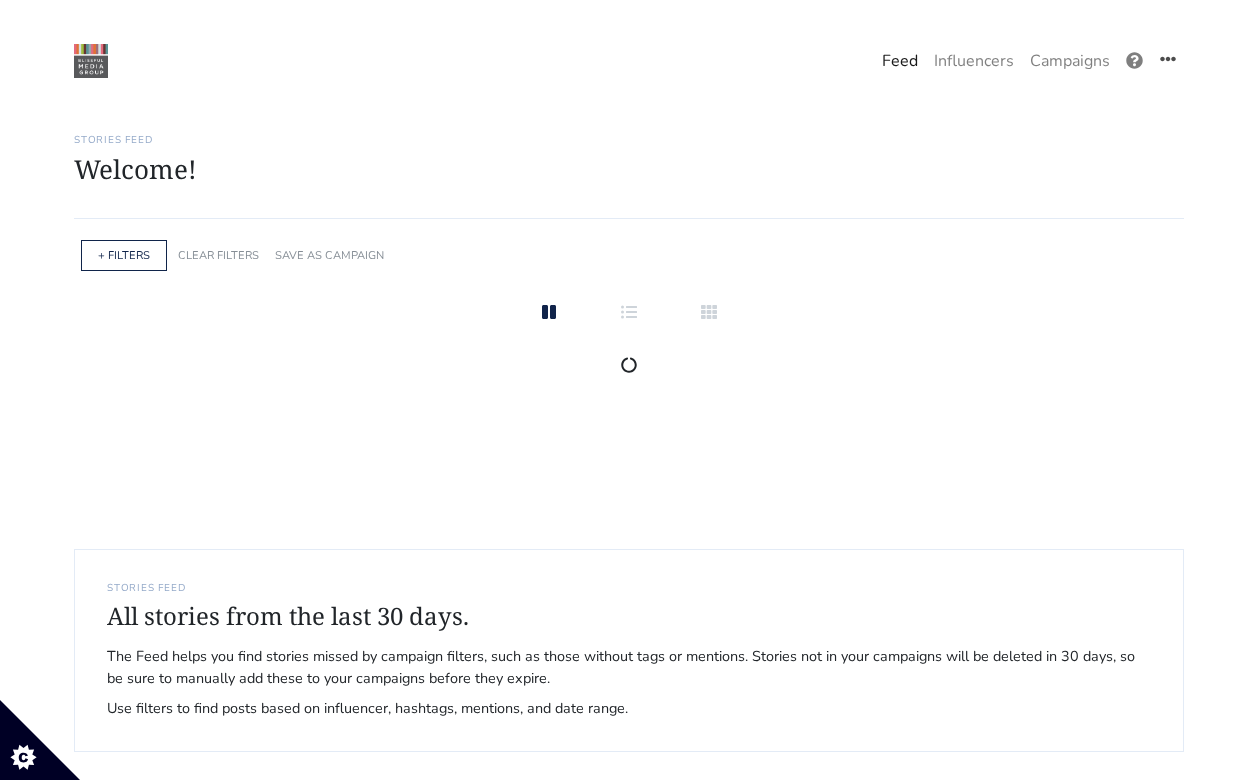 scroll, scrollTop: 0, scrollLeft: 0, axis: both 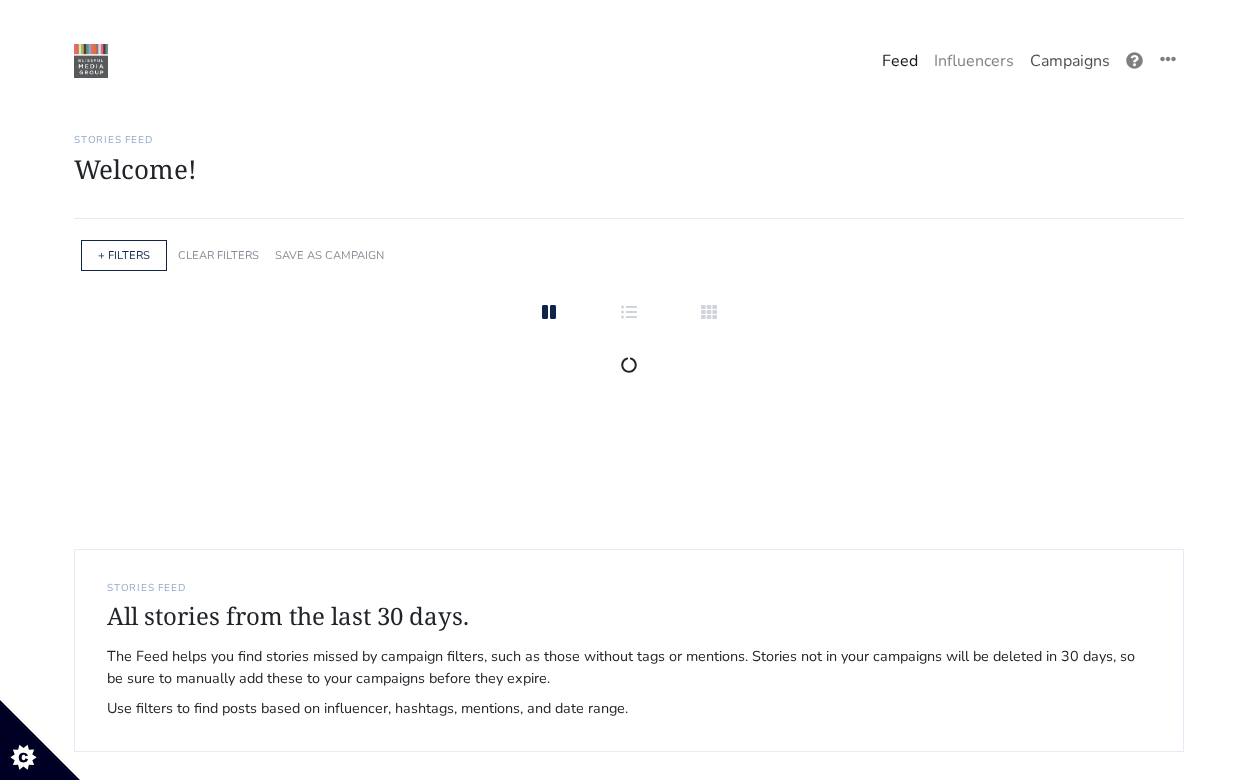 click on "Campaigns" at bounding box center [1070, 61] 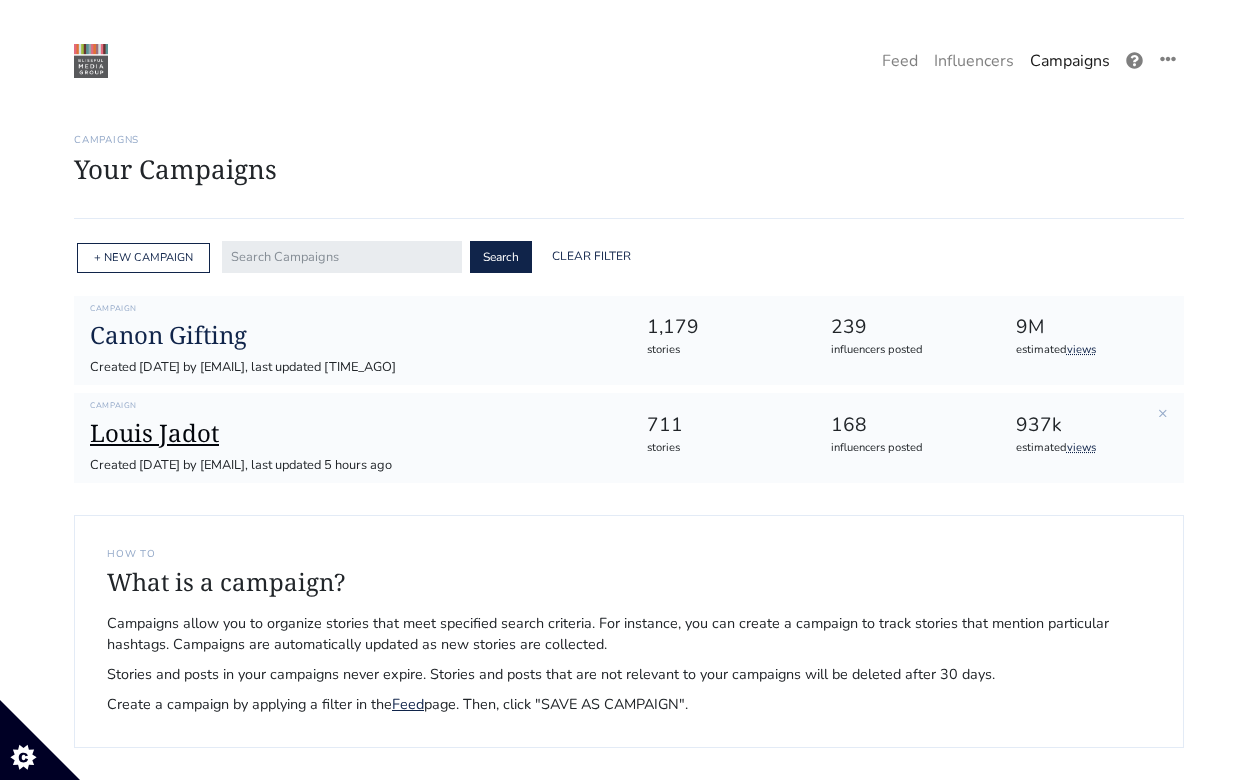 click on "Louis Jadot" at bounding box center (352, 433) 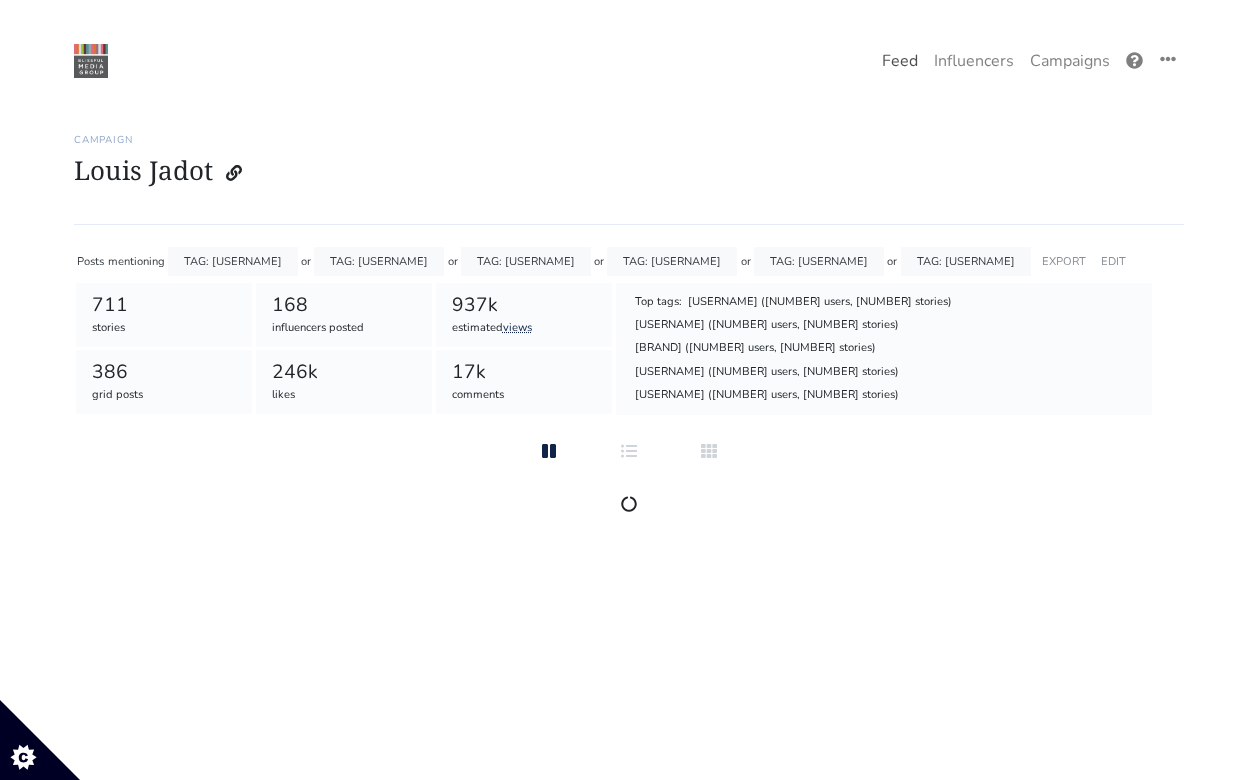click on "Feed" at bounding box center [900, 61] 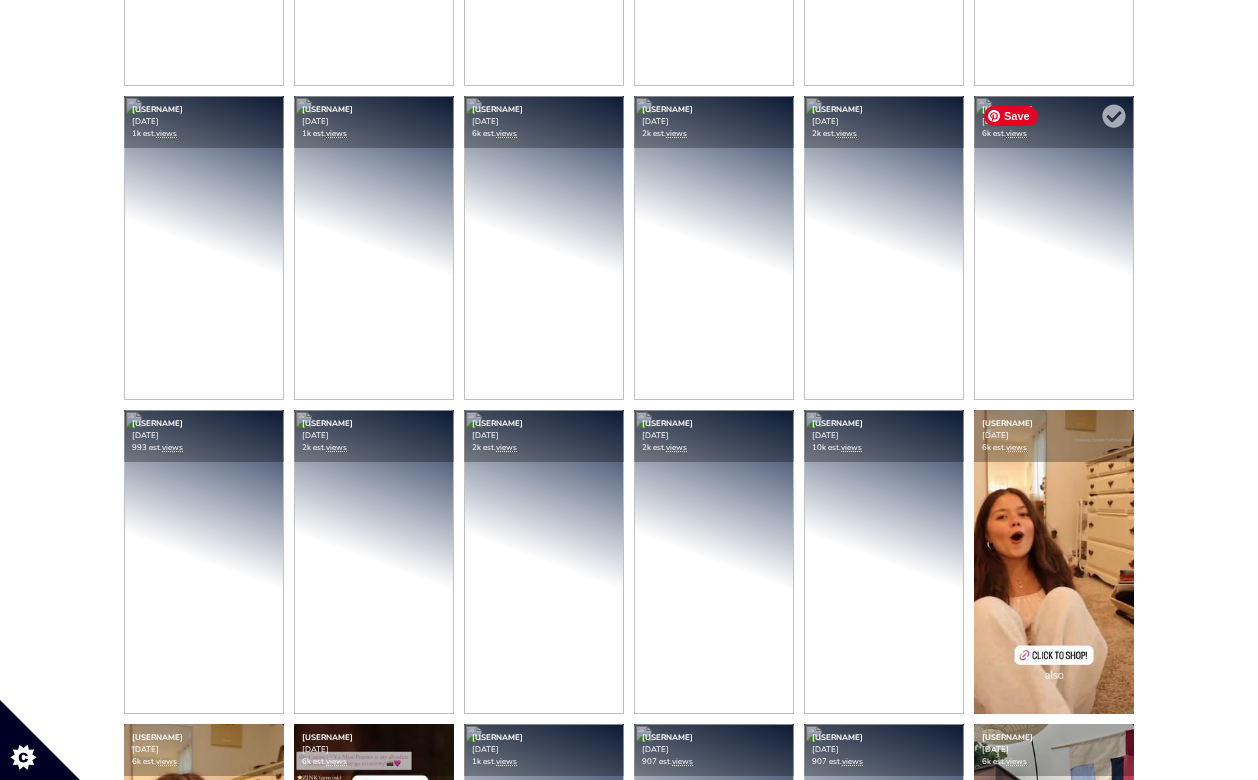 scroll, scrollTop: 569, scrollLeft: 0, axis: vertical 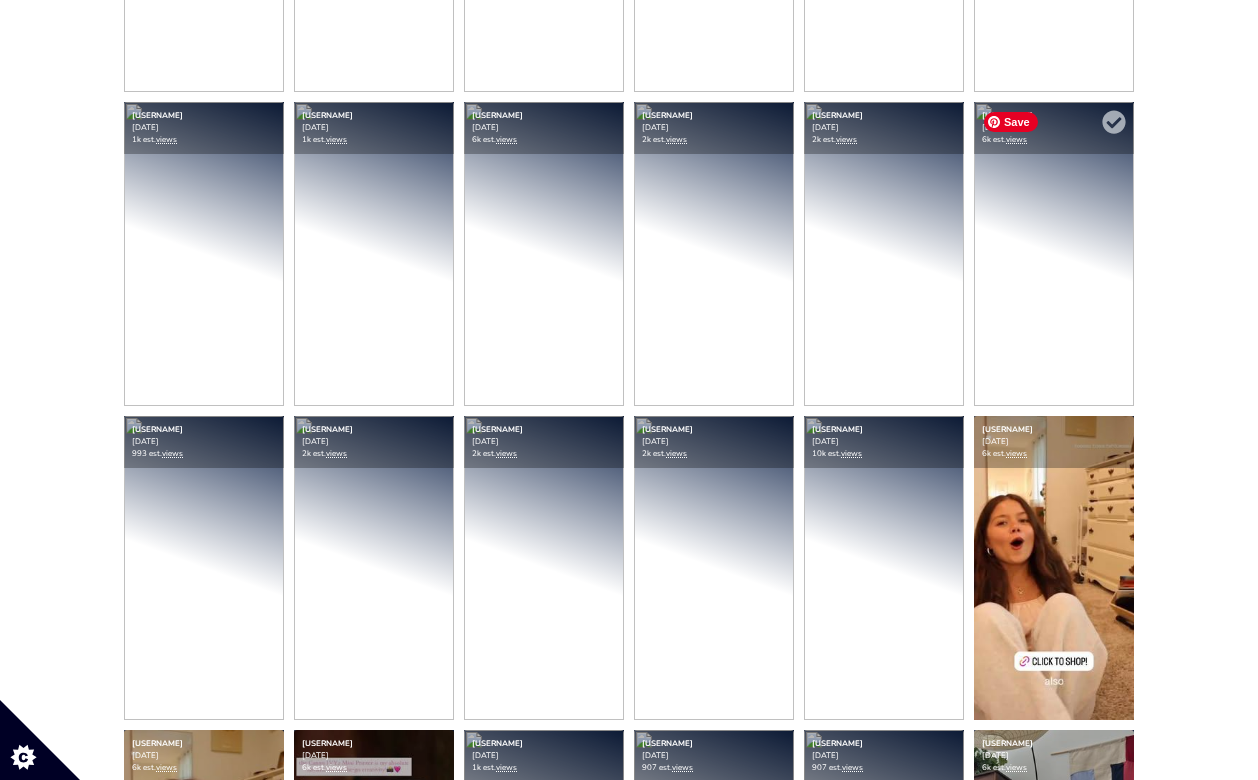 click at bounding box center (204, -60) 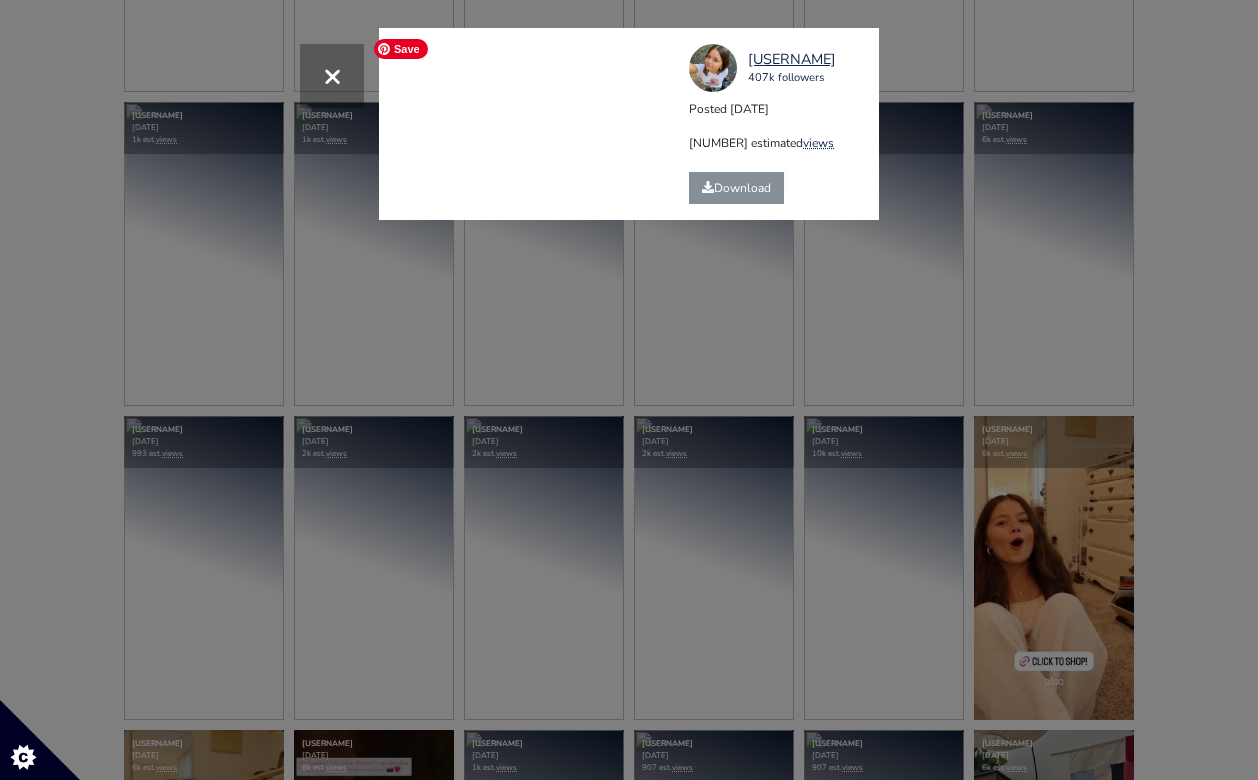 click at bounding box center [364, 41] 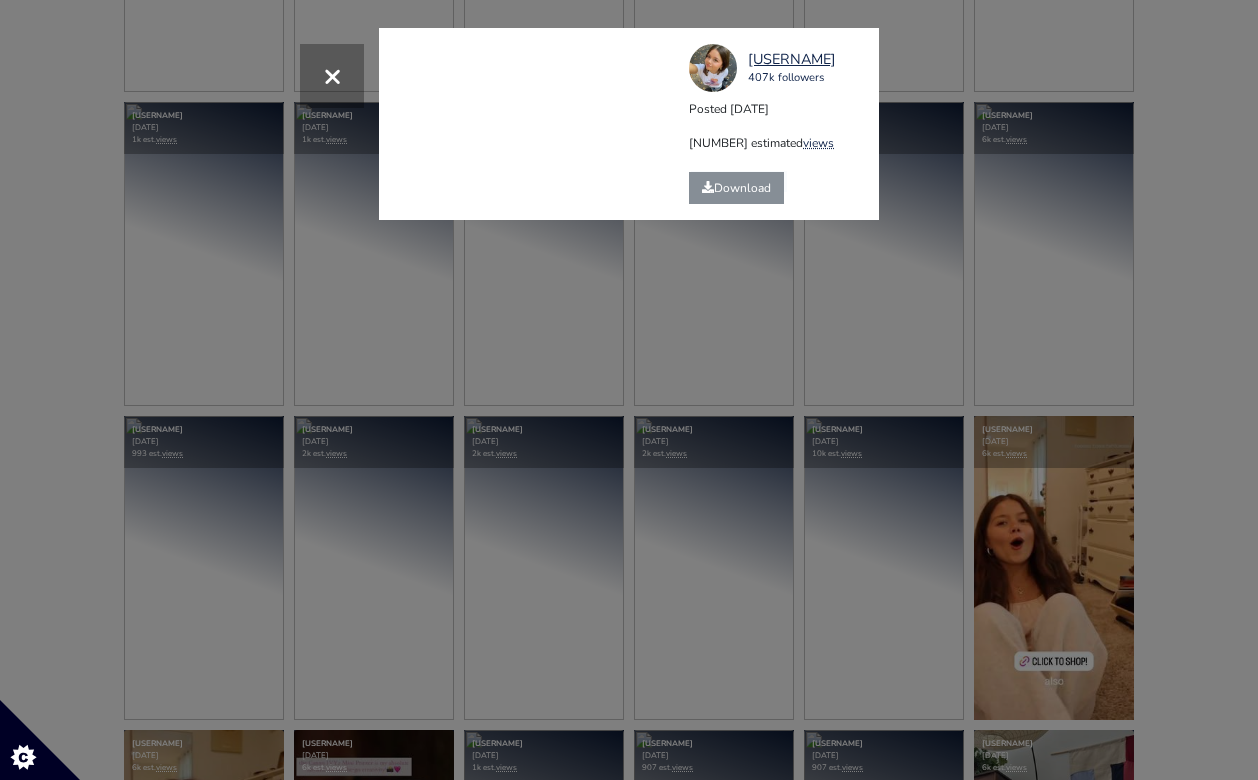click on "×
erikadianeyt
407k followers
Posted 2025-07-01
6k
estimated
views
@taran_marharita" at bounding box center (629, 390) 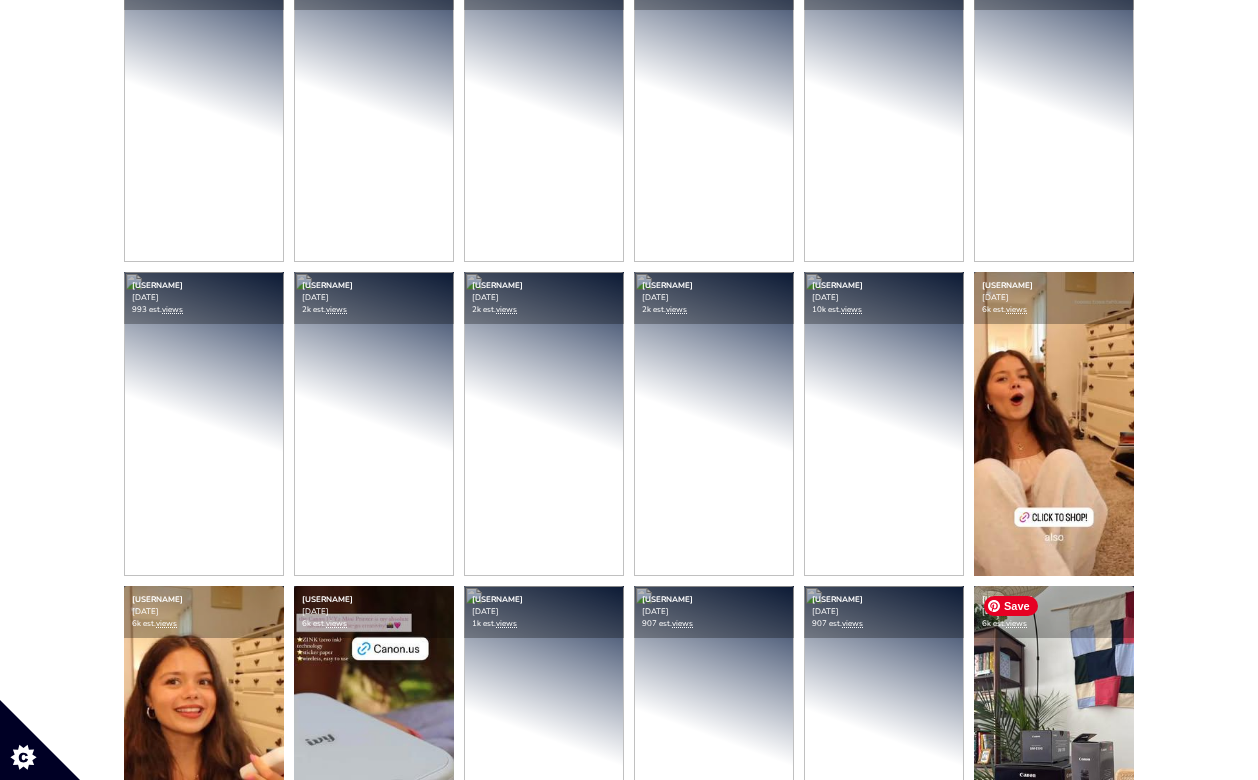 scroll, scrollTop: 0, scrollLeft: 0, axis: both 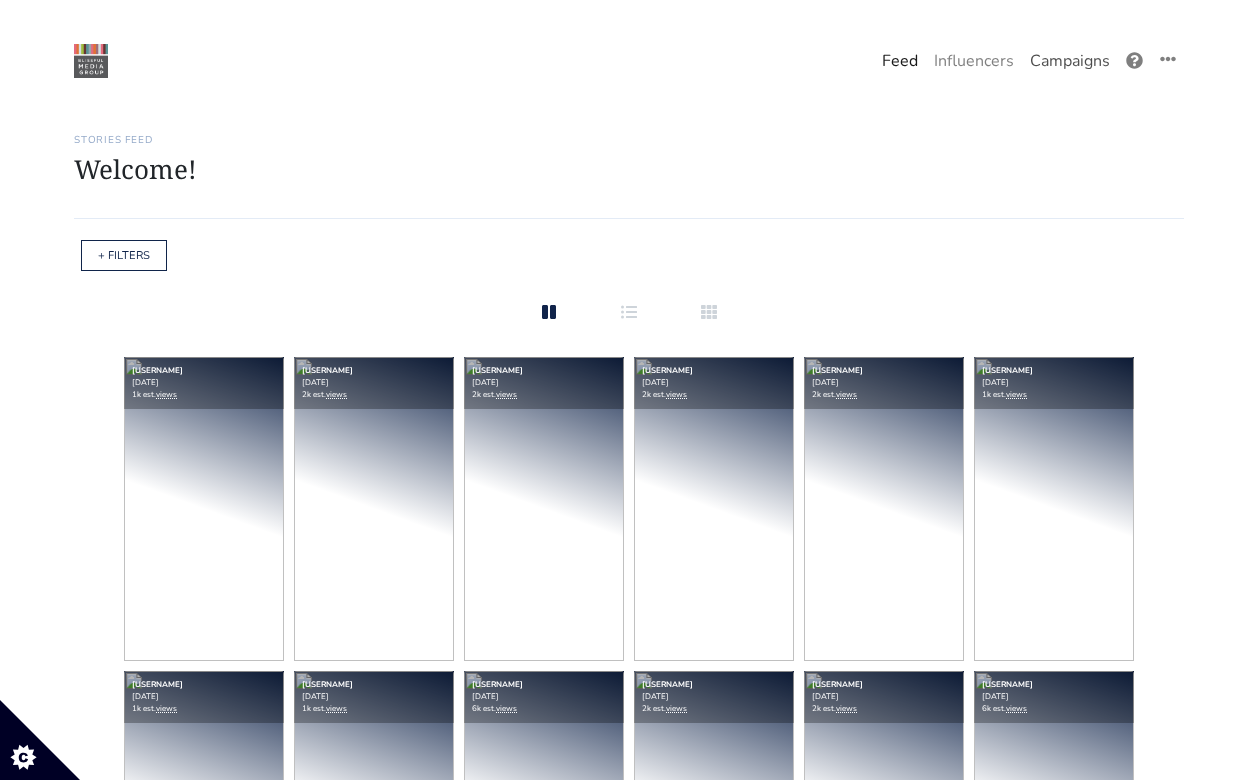 click on "Campaigns" at bounding box center (1070, 61) 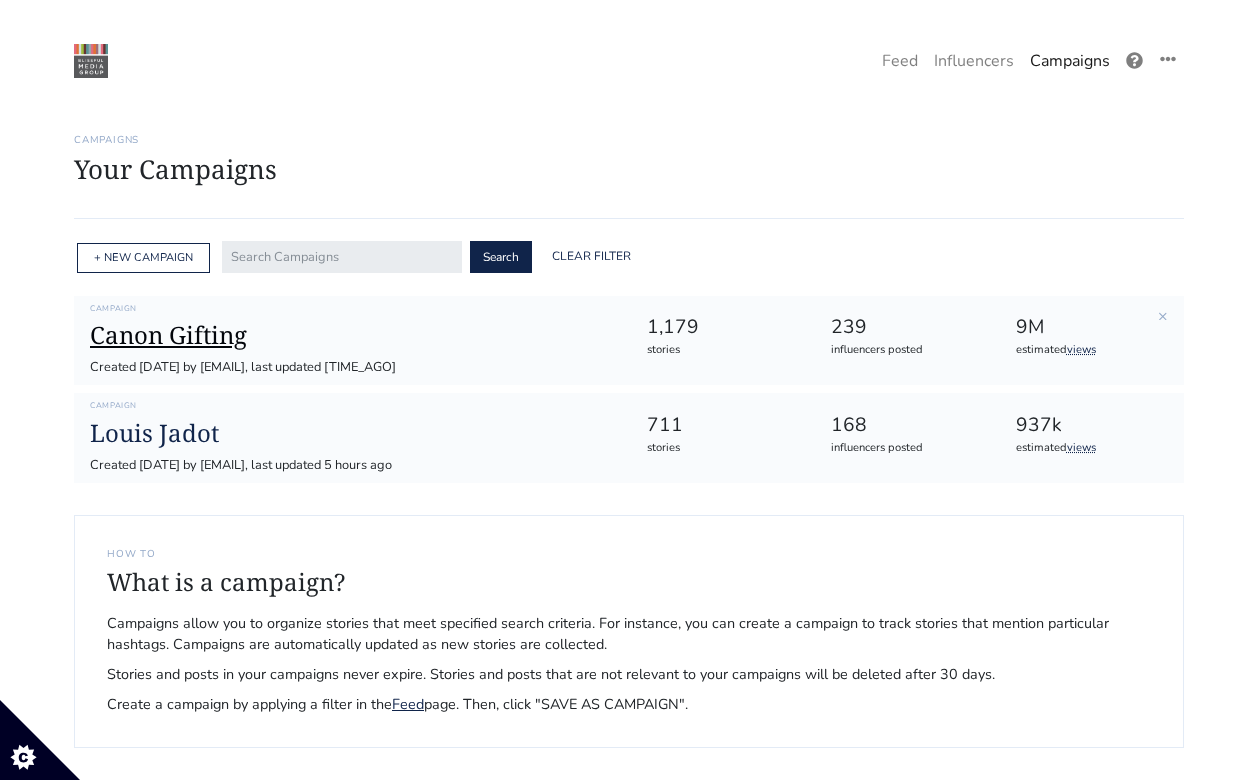 click on "Canon Gifting" at bounding box center (352, 335) 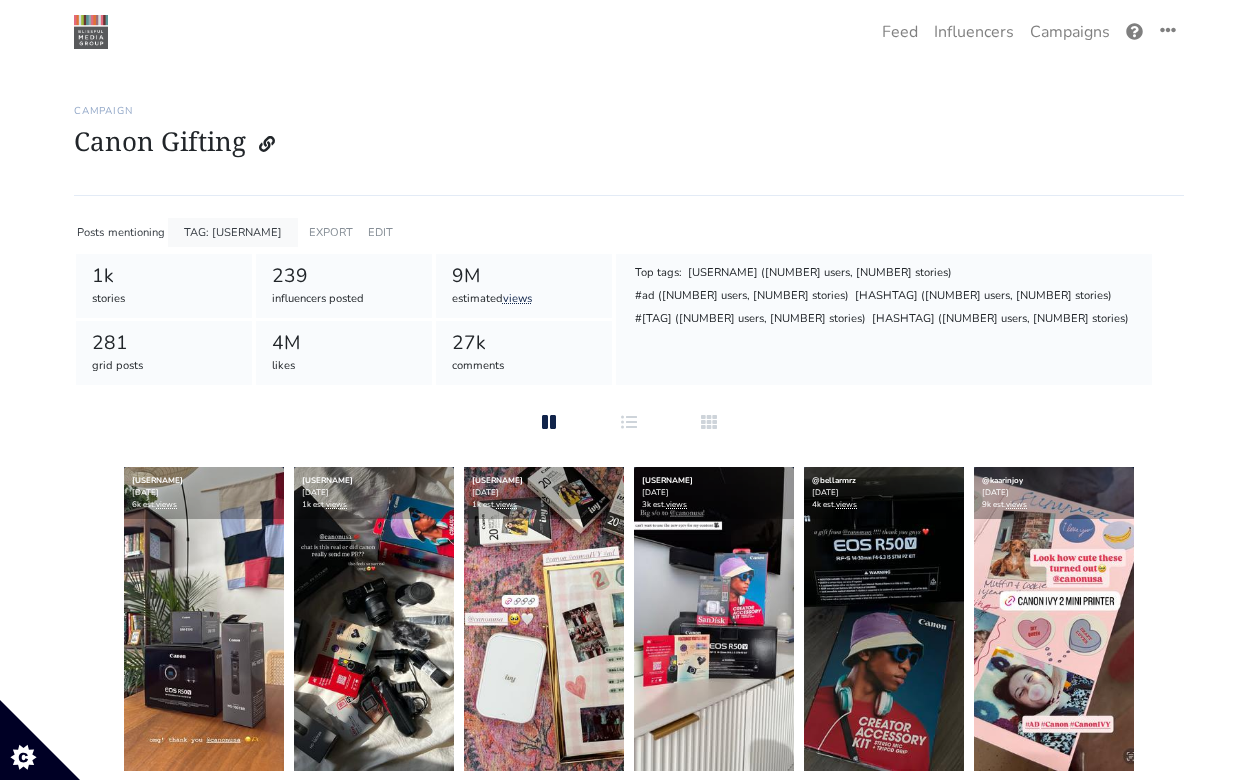 scroll, scrollTop: 44, scrollLeft: 0, axis: vertical 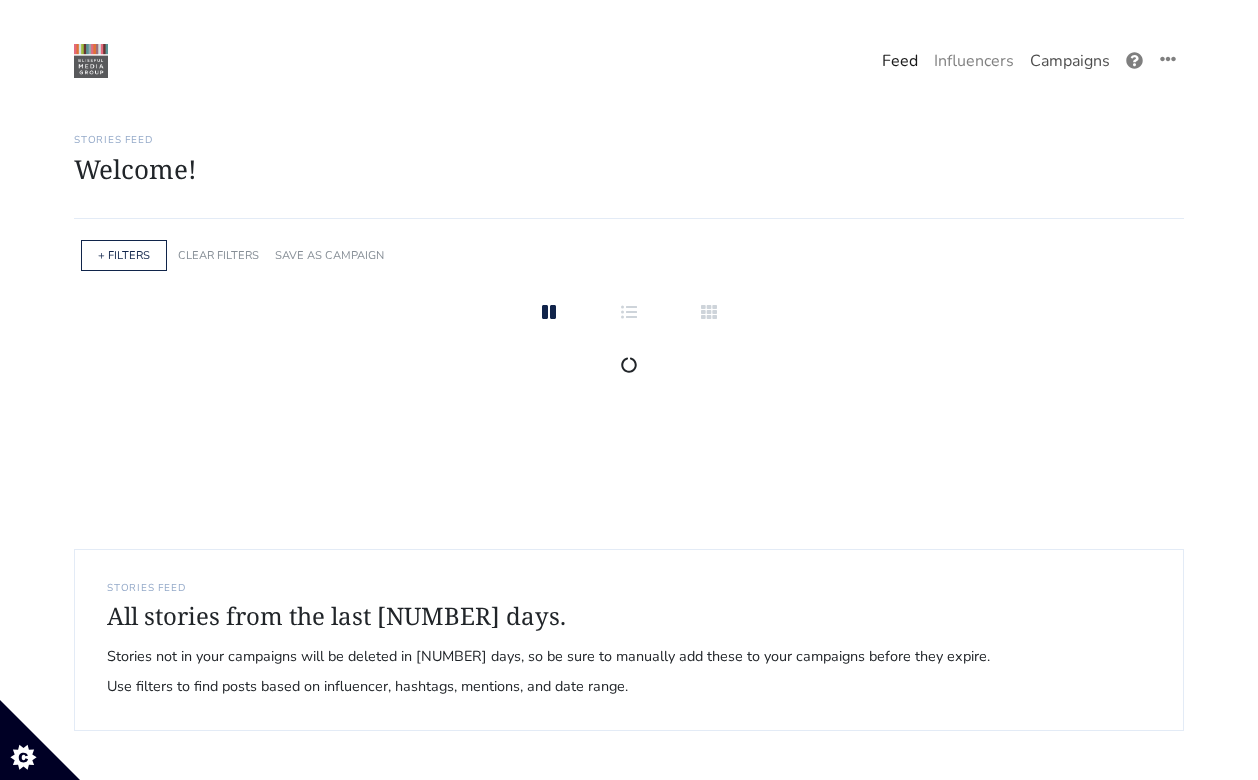 click on "Campaigns" at bounding box center [1070, 61] 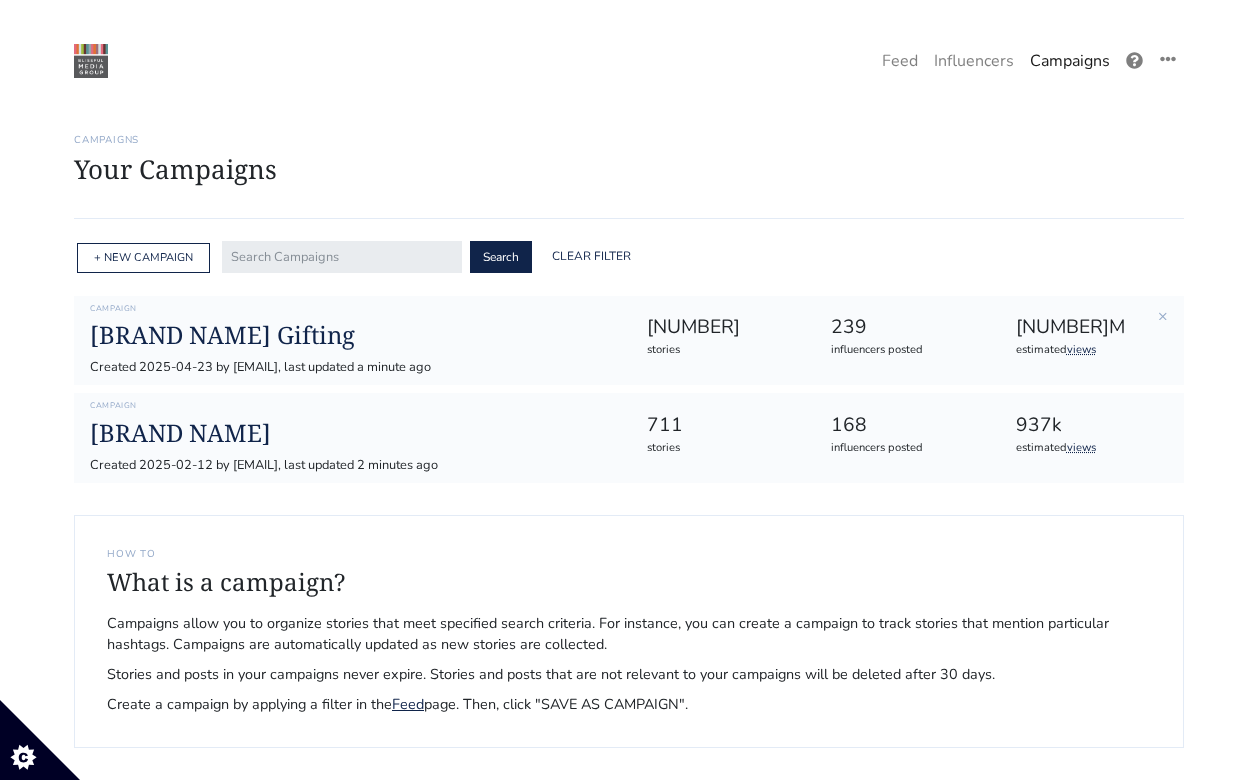 click on "Campaign
Canon Gifting
Created
2025-04-23
by maryellen@intuitionmediagroup.com,
last updated a minute ago" at bounding box center (352, 341) 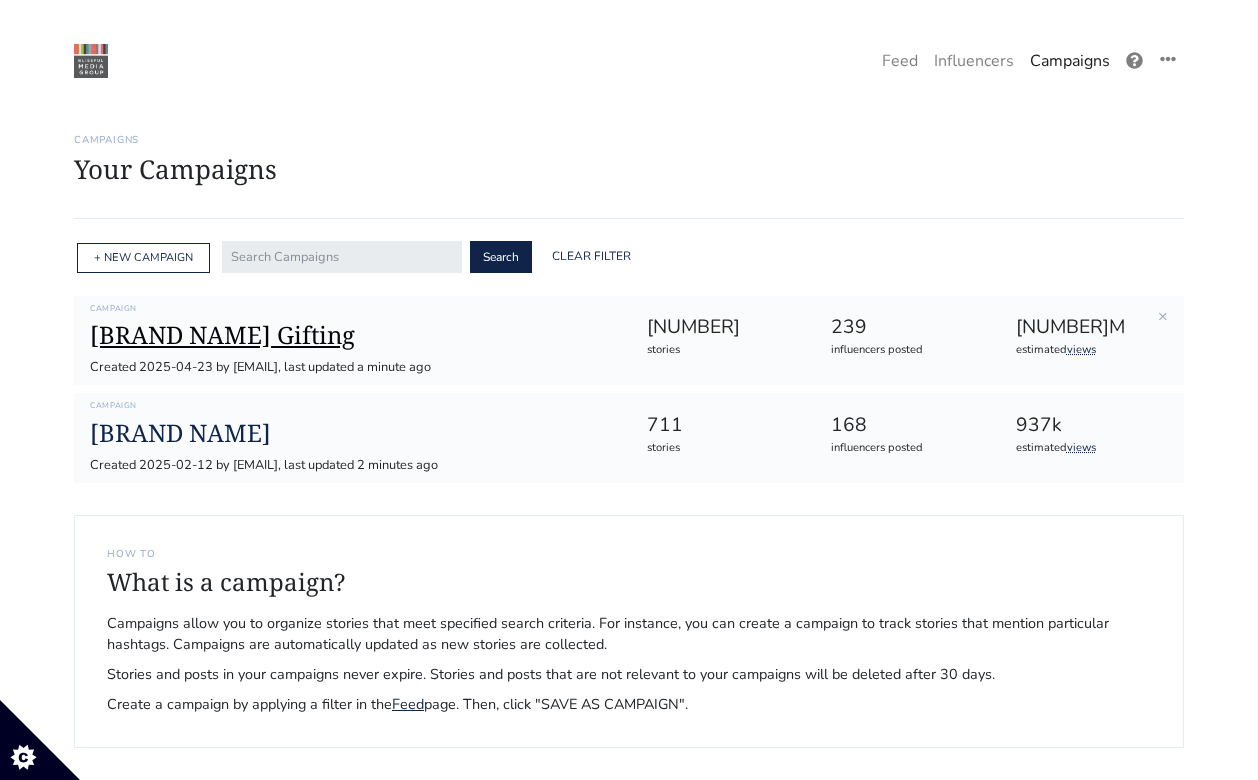 click on "Canon Gifting" at bounding box center (352, 335) 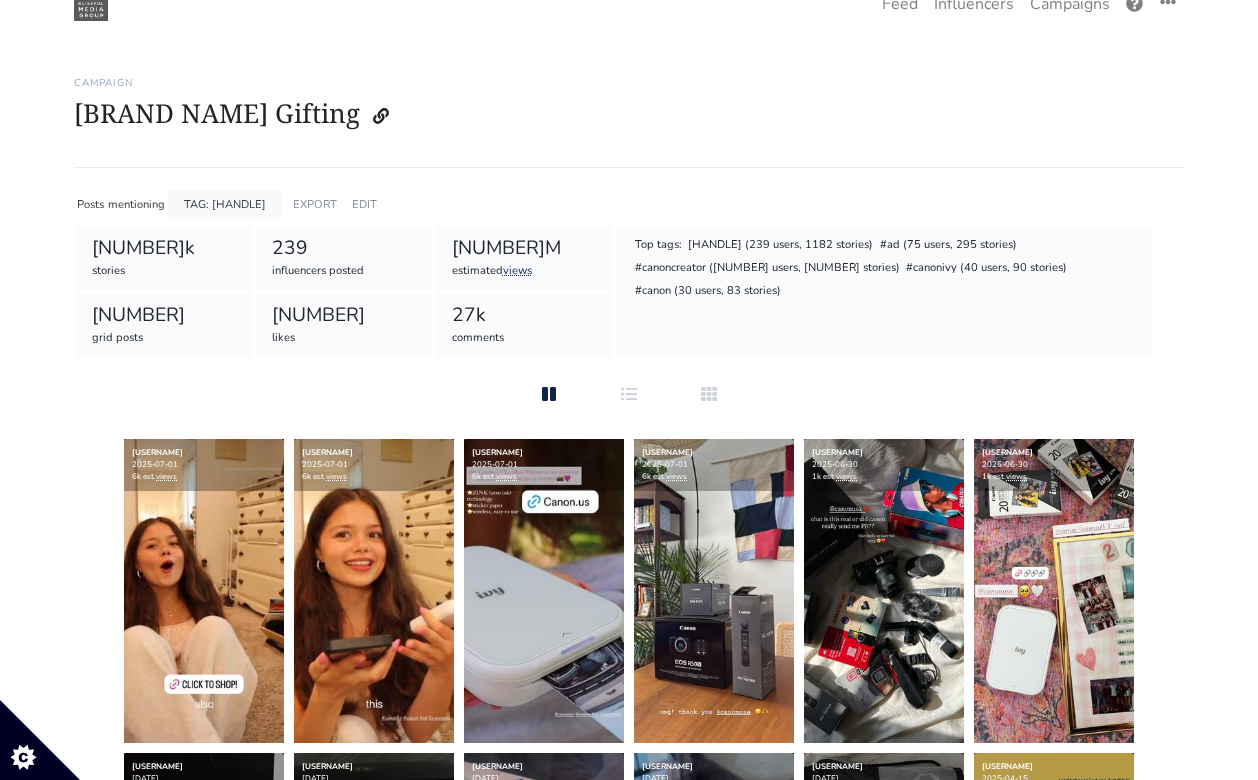 scroll, scrollTop: 102, scrollLeft: 0, axis: vertical 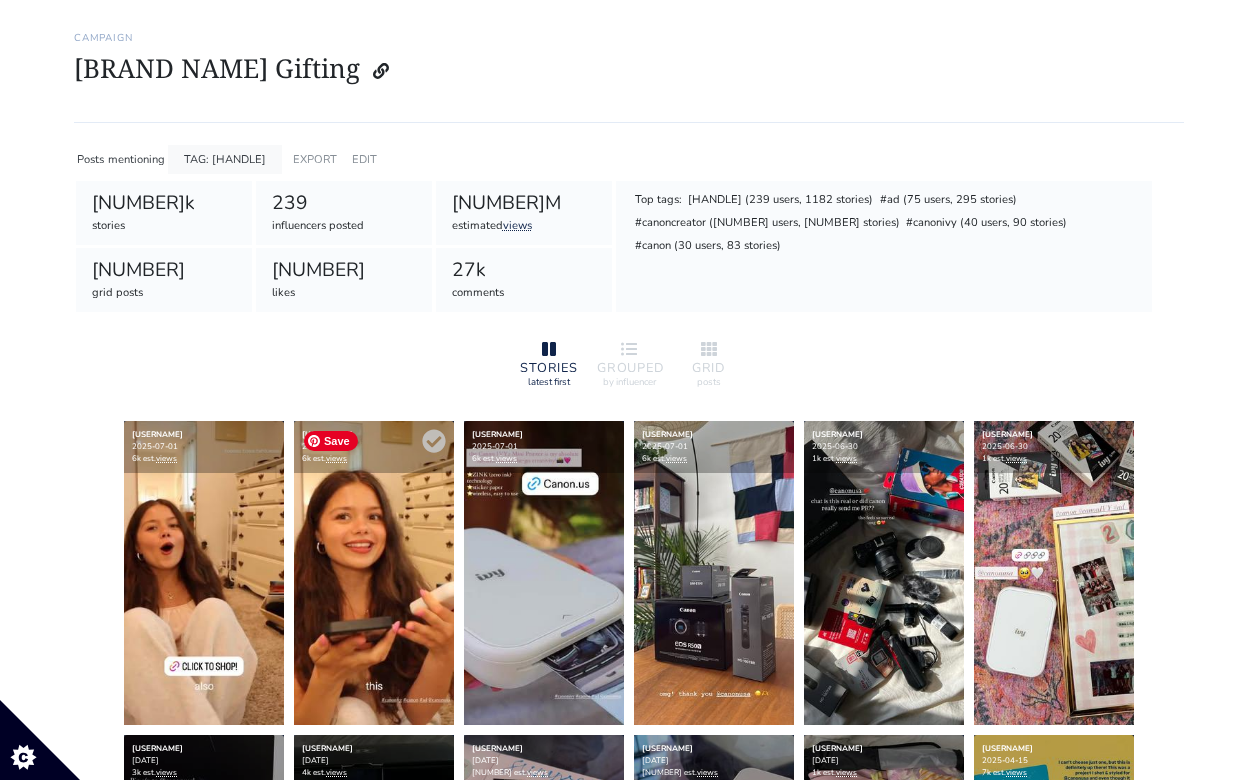 click at bounding box center (204, 573) 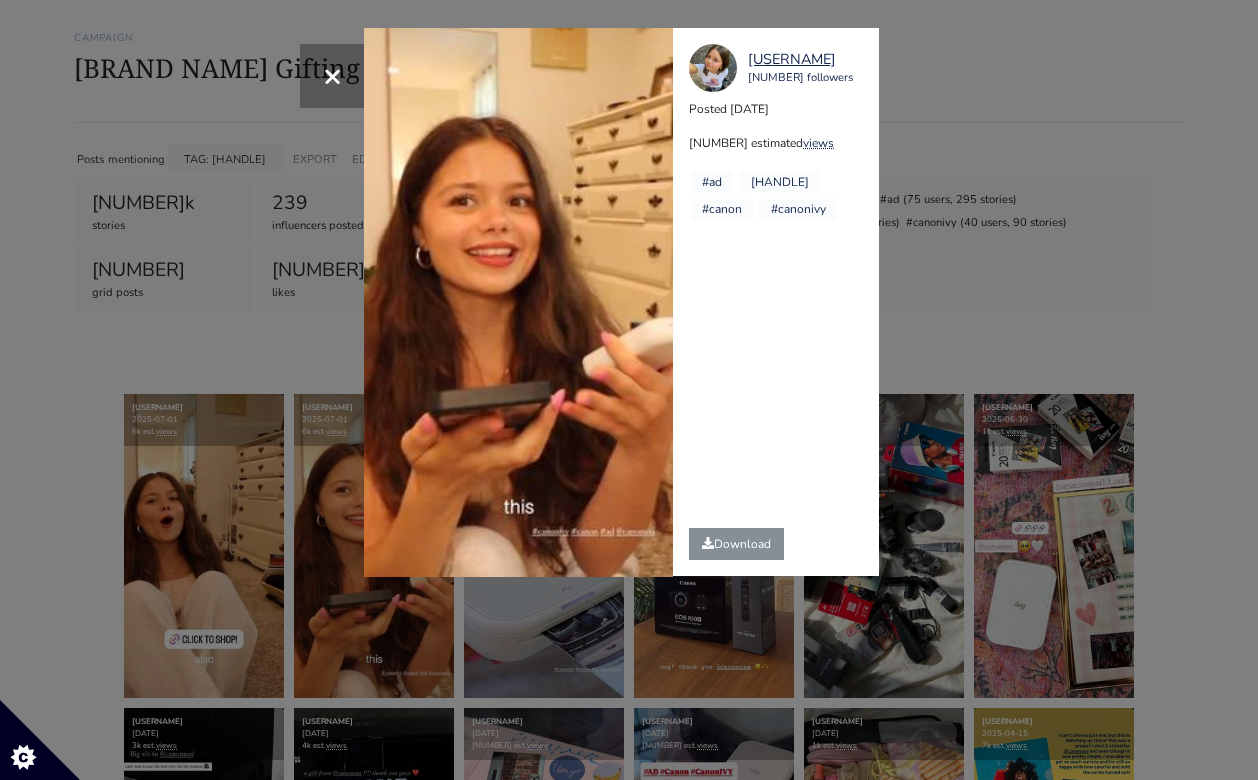 click on "×
Your browser does not support HTML5 video.
erikadianeyt
407k followers
Posted 2025-07-01
6k
estimated
views
#ad @canonusa" at bounding box center [629, 390] 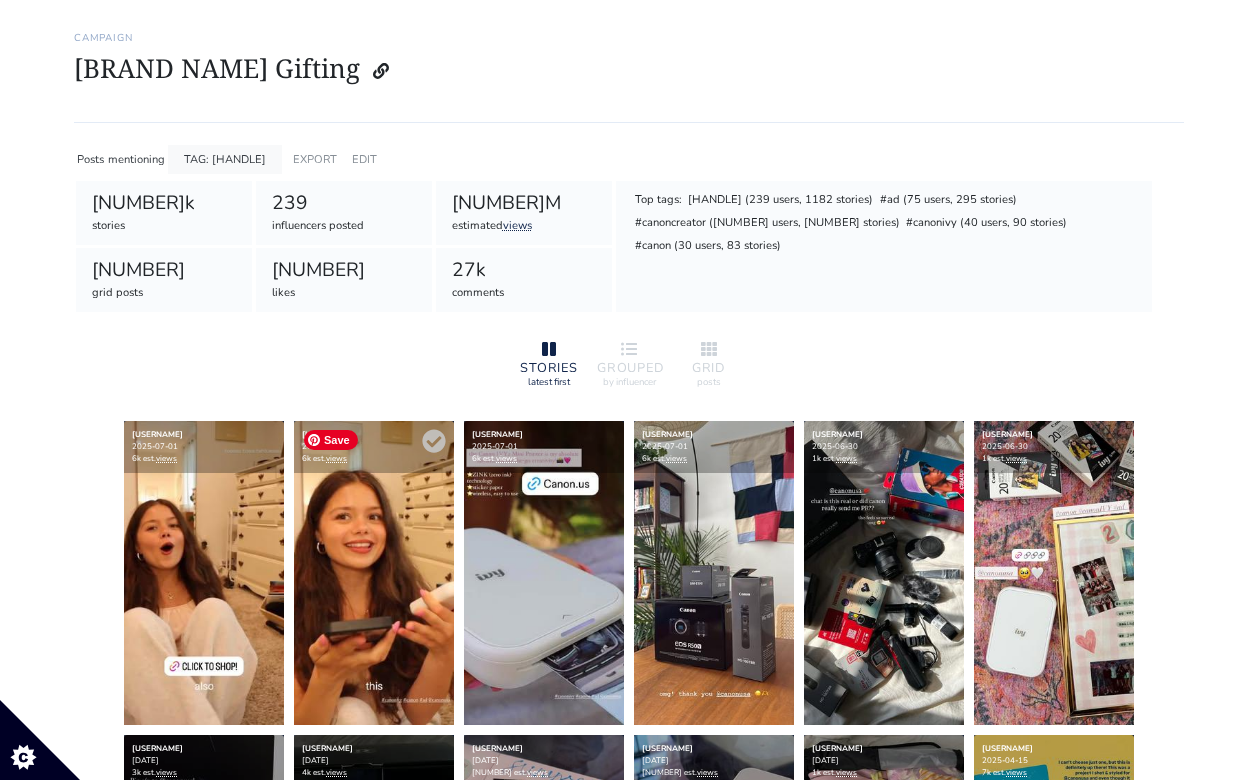 click at bounding box center (204, 573) 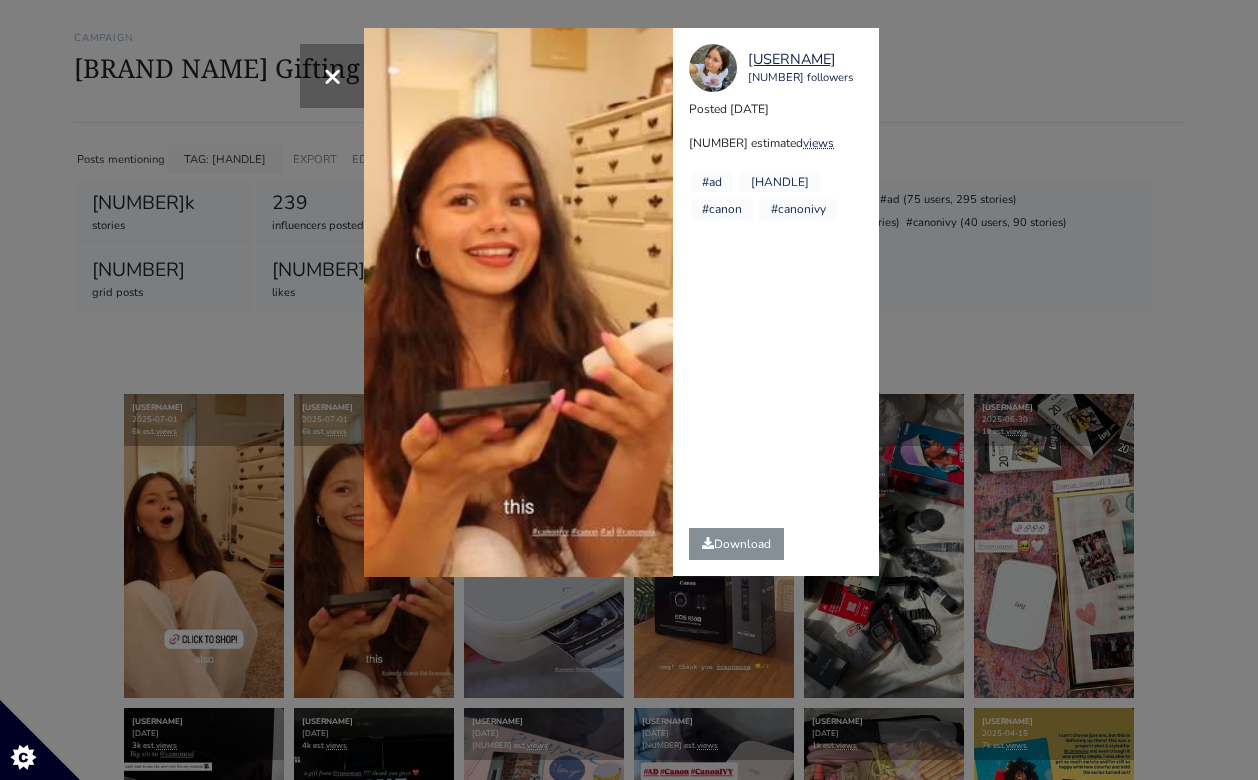 click on "×
Your browser does not support HTML5 video.
erikadianeyt
407k followers
Posted 2025-07-01
6k
estimated
views
#ad @canonusa" at bounding box center [629, 390] 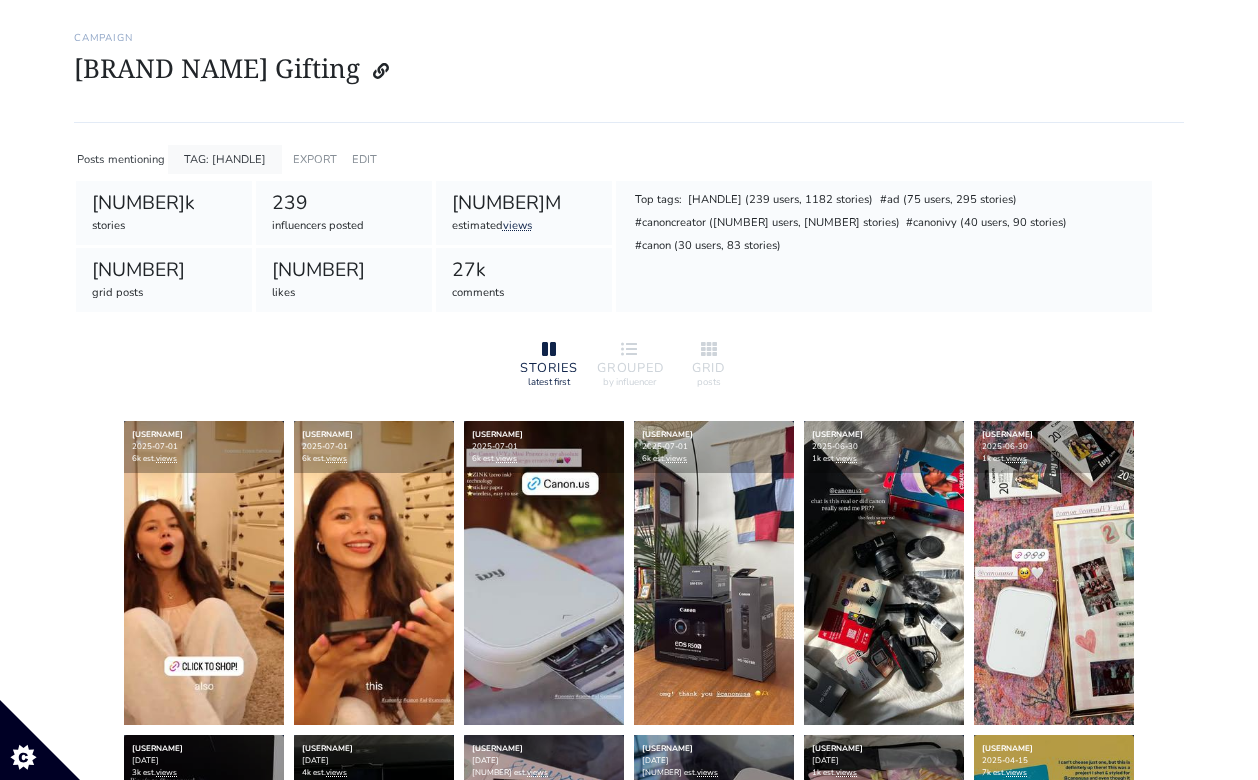 scroll, scrollTop: 0, scrollLeft: 0, axis: both 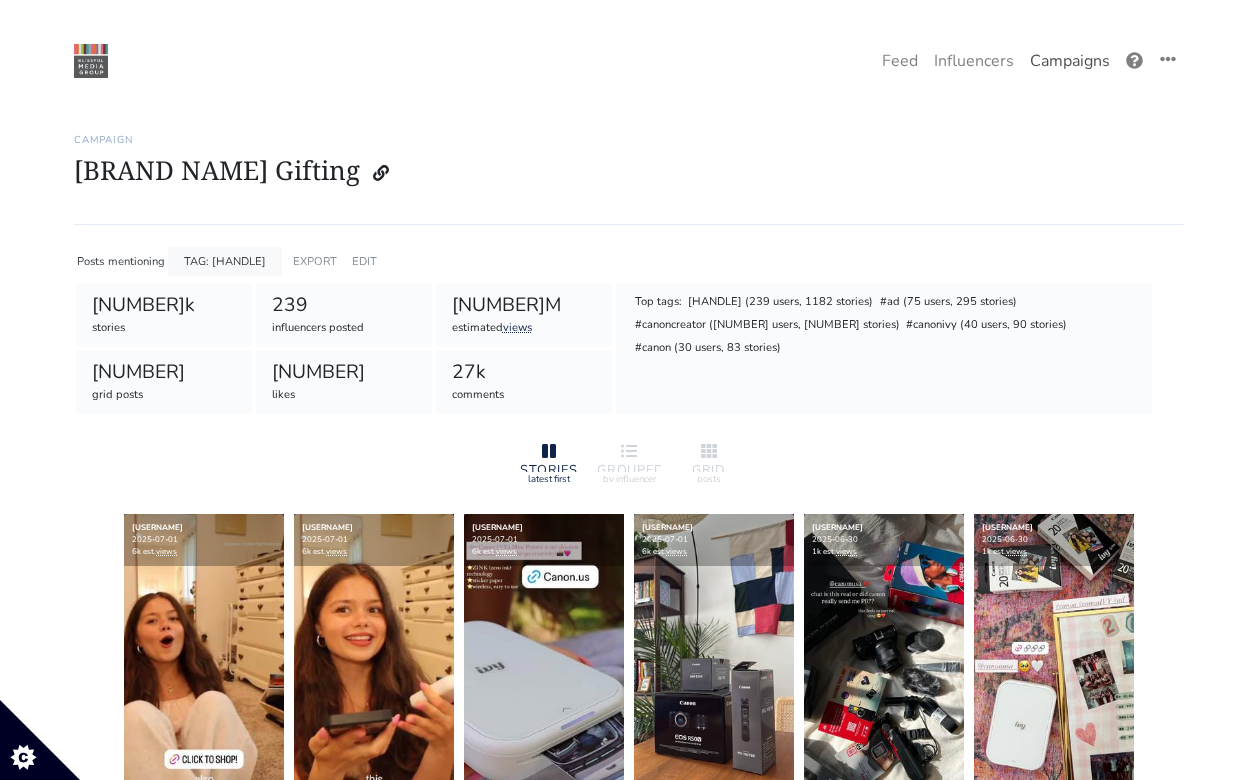click on "Campaigns" at bounding box center [1070, 61] 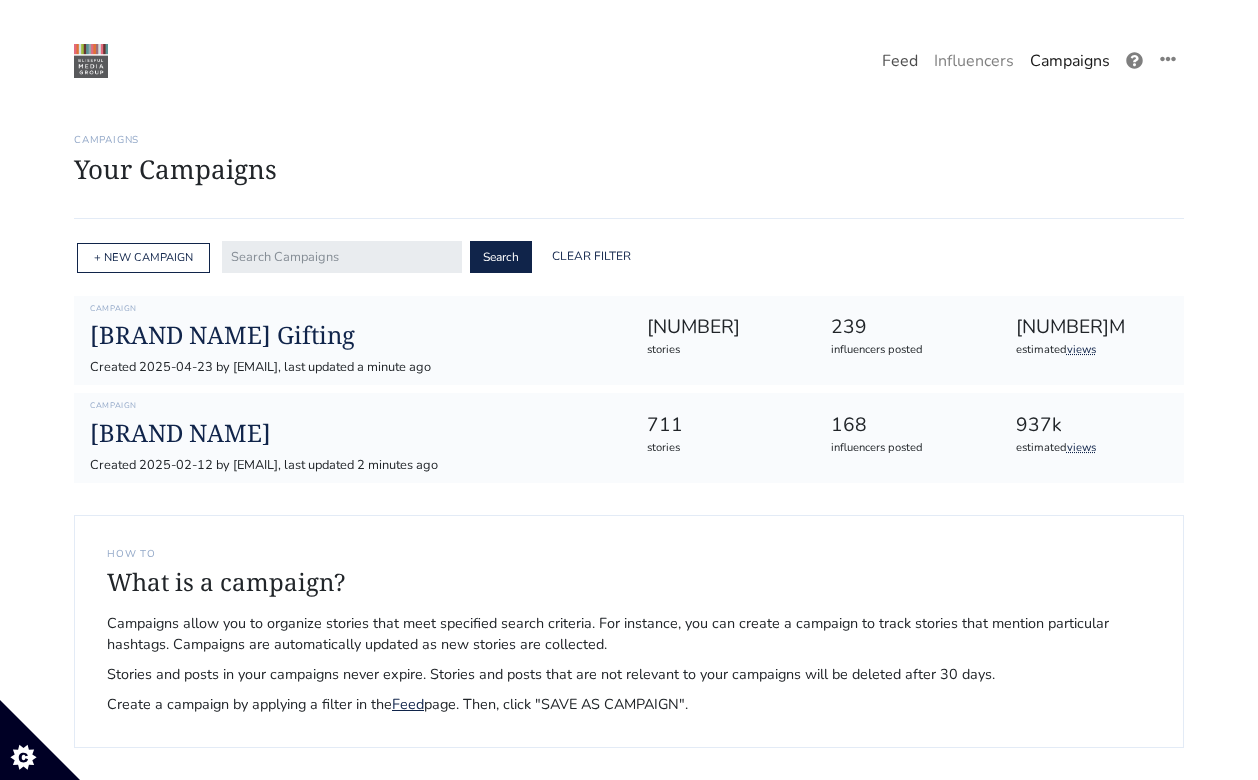 click on "Feed" at bounding box center (900, 61) 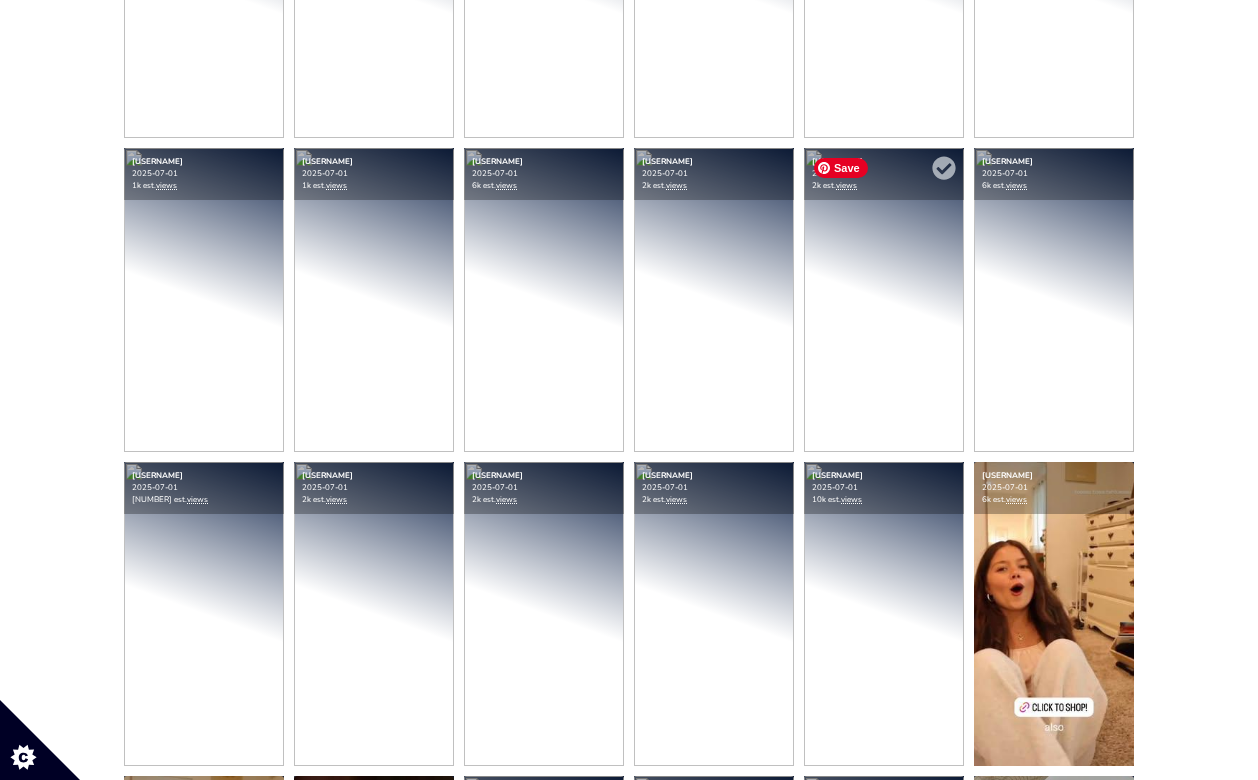 scroll, scrollTop: 527, scrollLeft: 0, axis: vertical 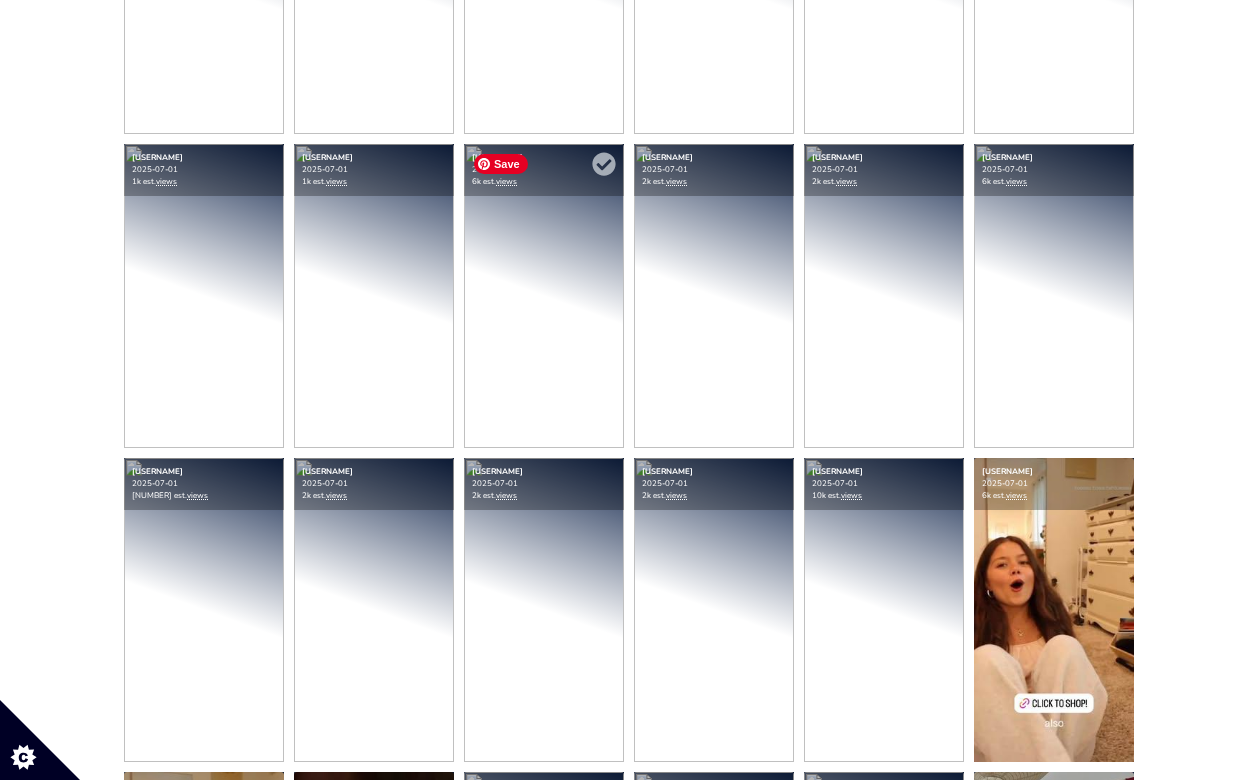 click at bounding box center [204, -18] 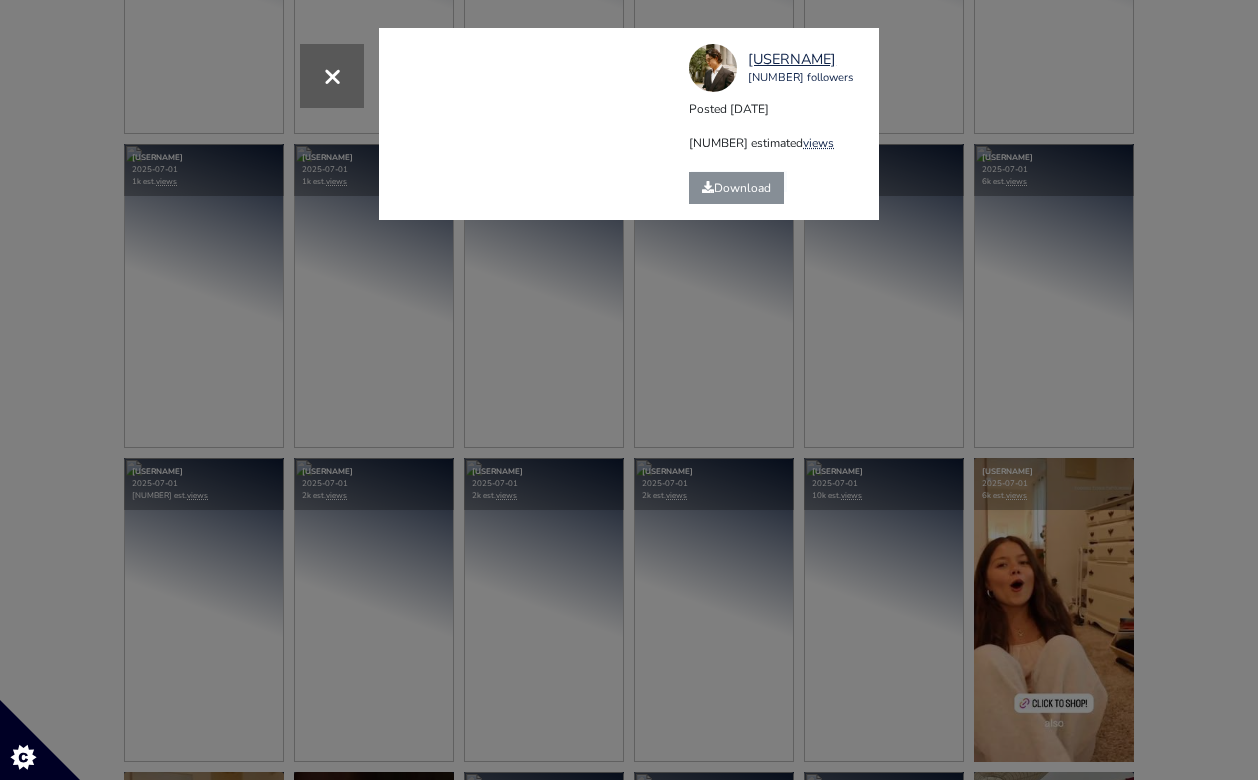 click on "×
andyto
271k followers
Posted 2025-07-01
6k
estimated
views
@nothing" at bounding box center [629, 390] 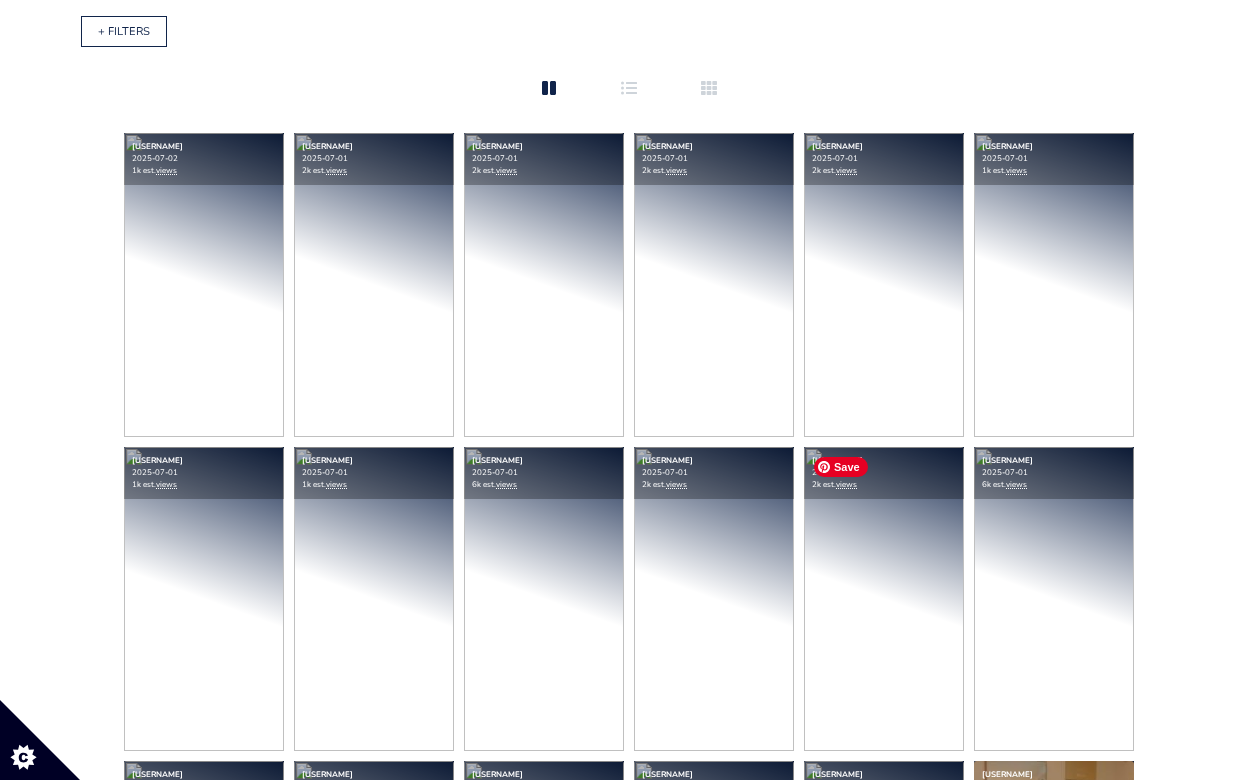 scroll, scrollTop: 0, scrollLeft: 0, axis: both 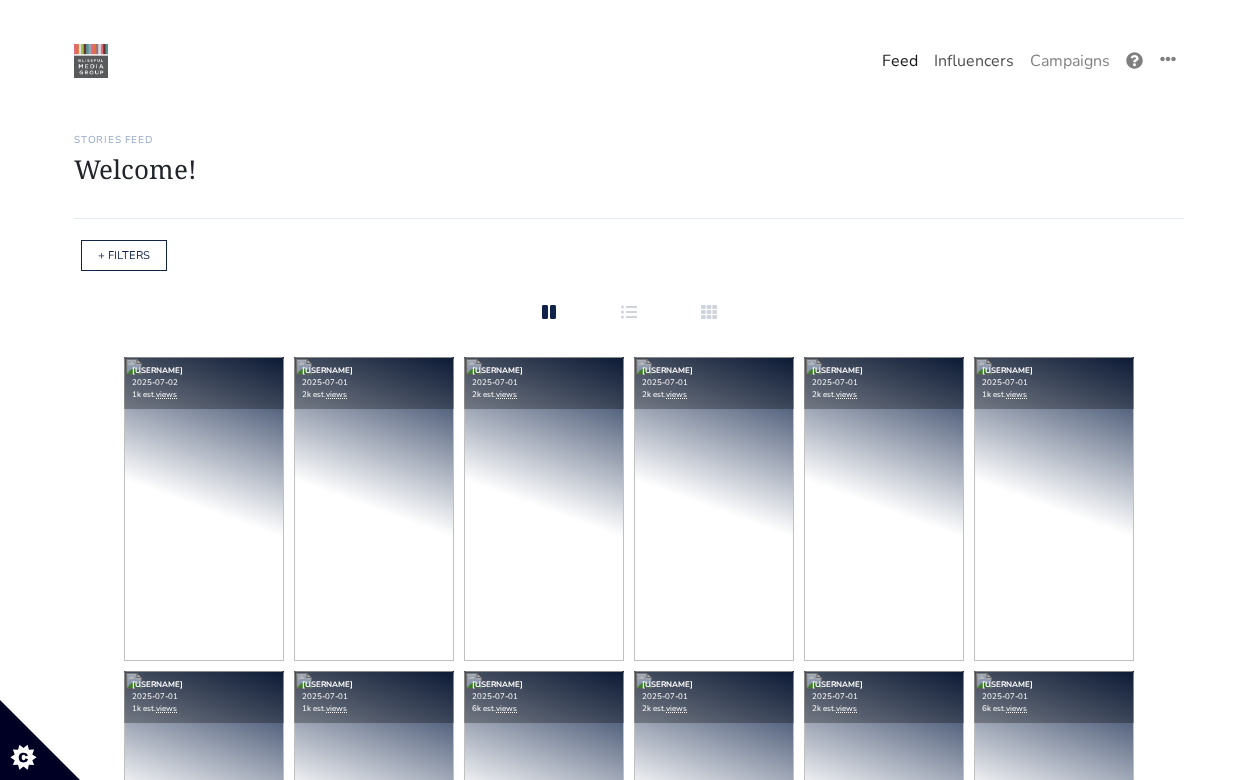 click on "Influencers" at bounding box center [974, 61] 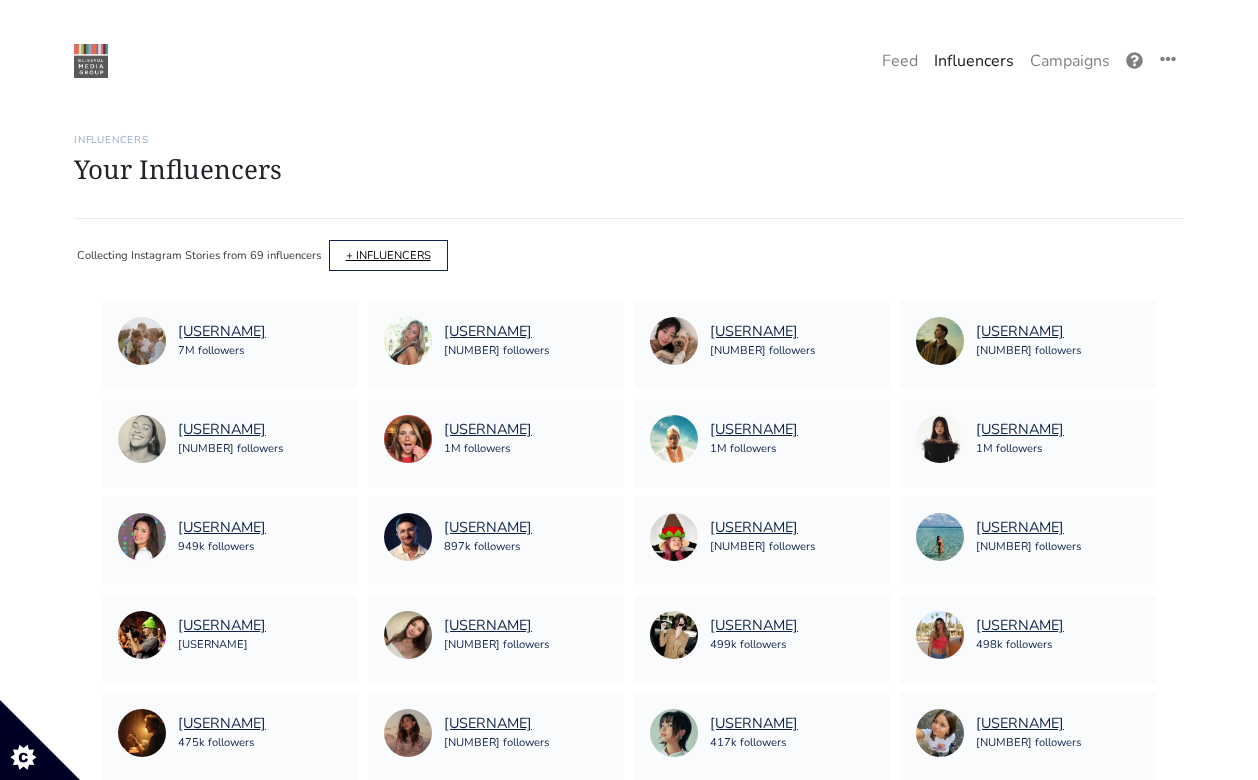 click on "+ INFLUENCERS" at bounding box center [388, 255] 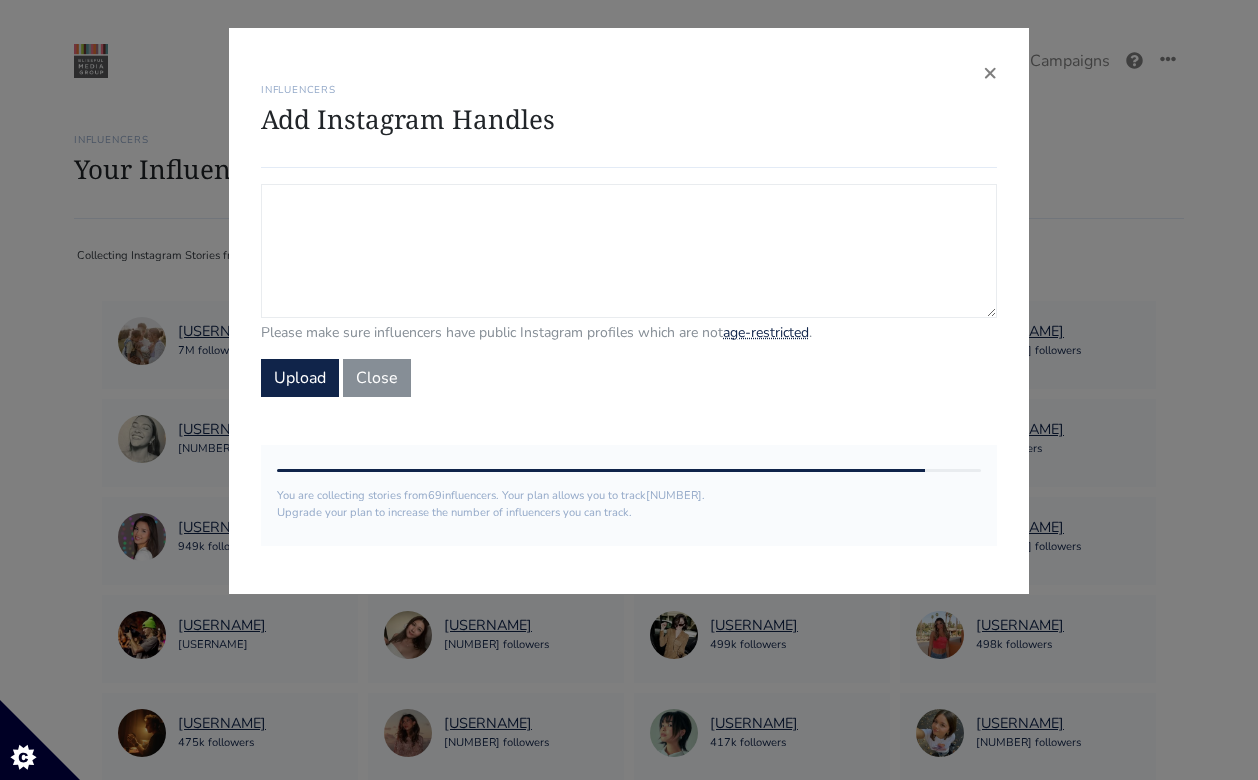 click on "Campaign Influencers
(optional) Only stories from these influencers will be included.
If blank, campaign will track stories from all influencers in your account." at bounding box center [629, 251] 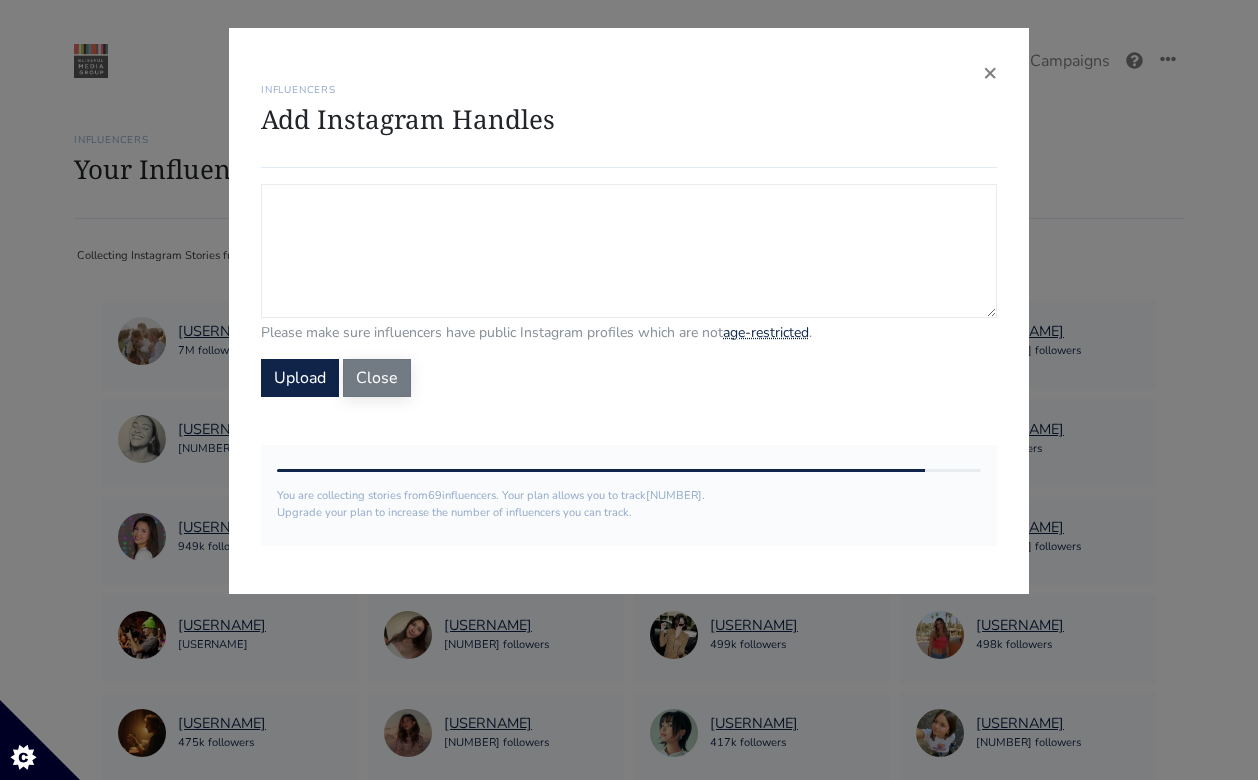 paste on "[USERNAME]" 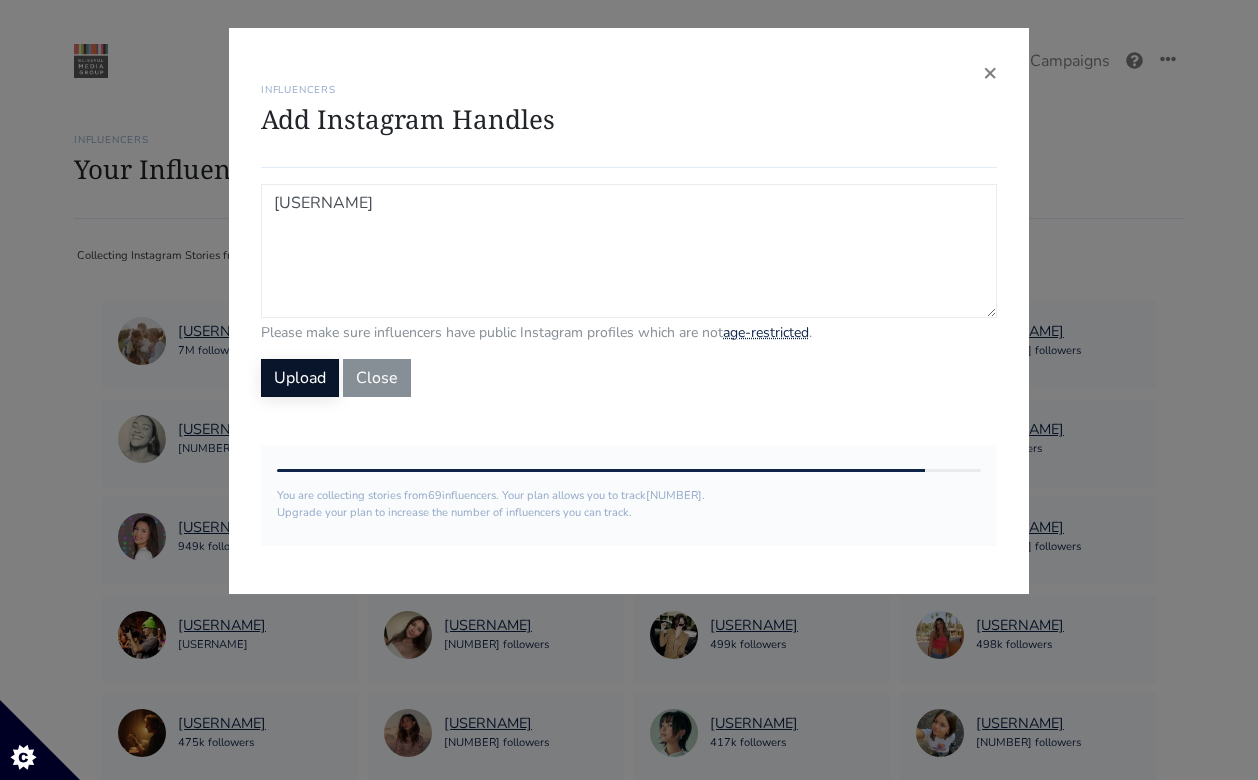 type on "[USERNAME]" 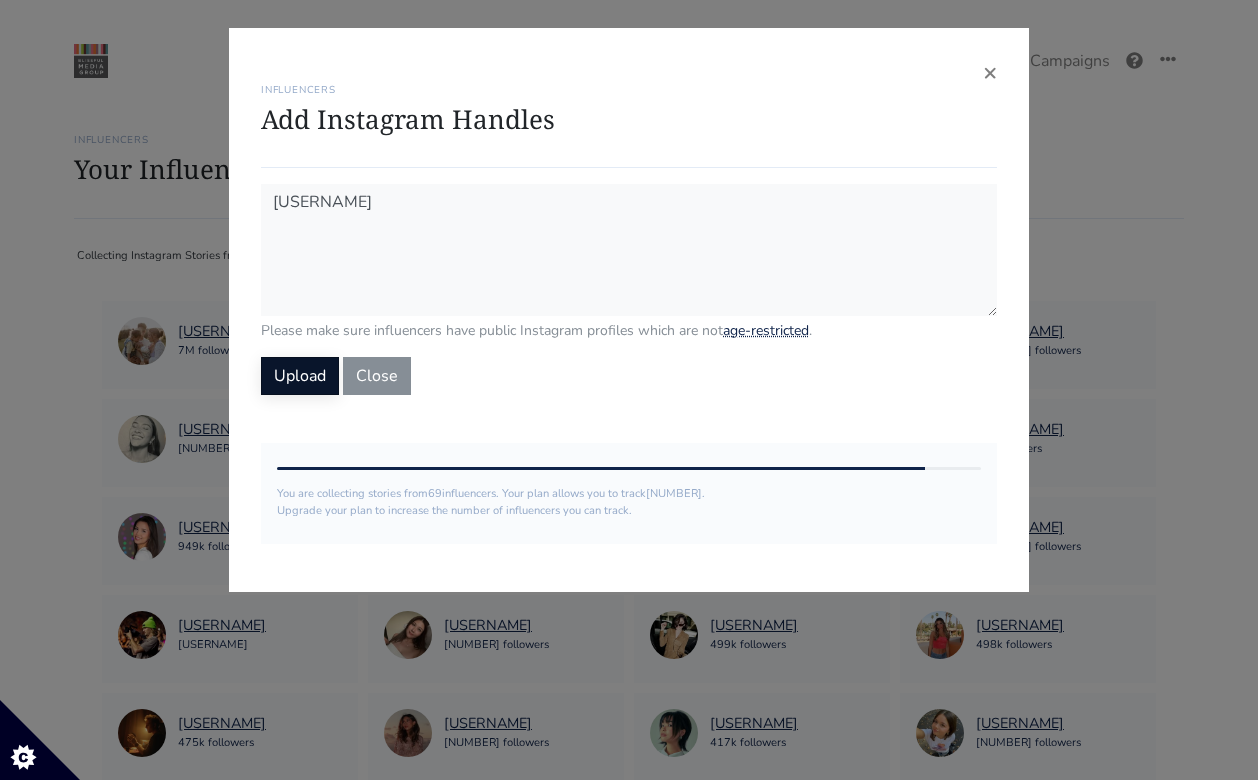 click on "Upload" at bounding box center (300, 376) 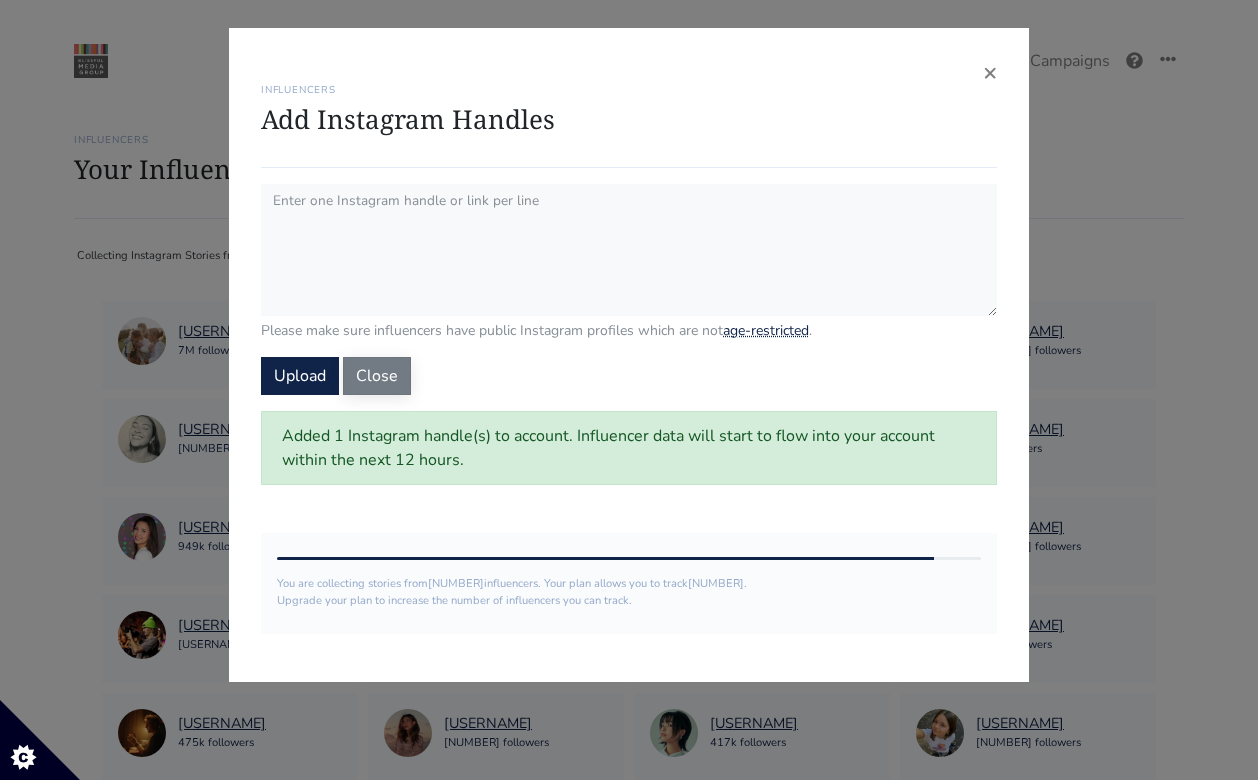 click on "Close" at bounding box center [377, 376] 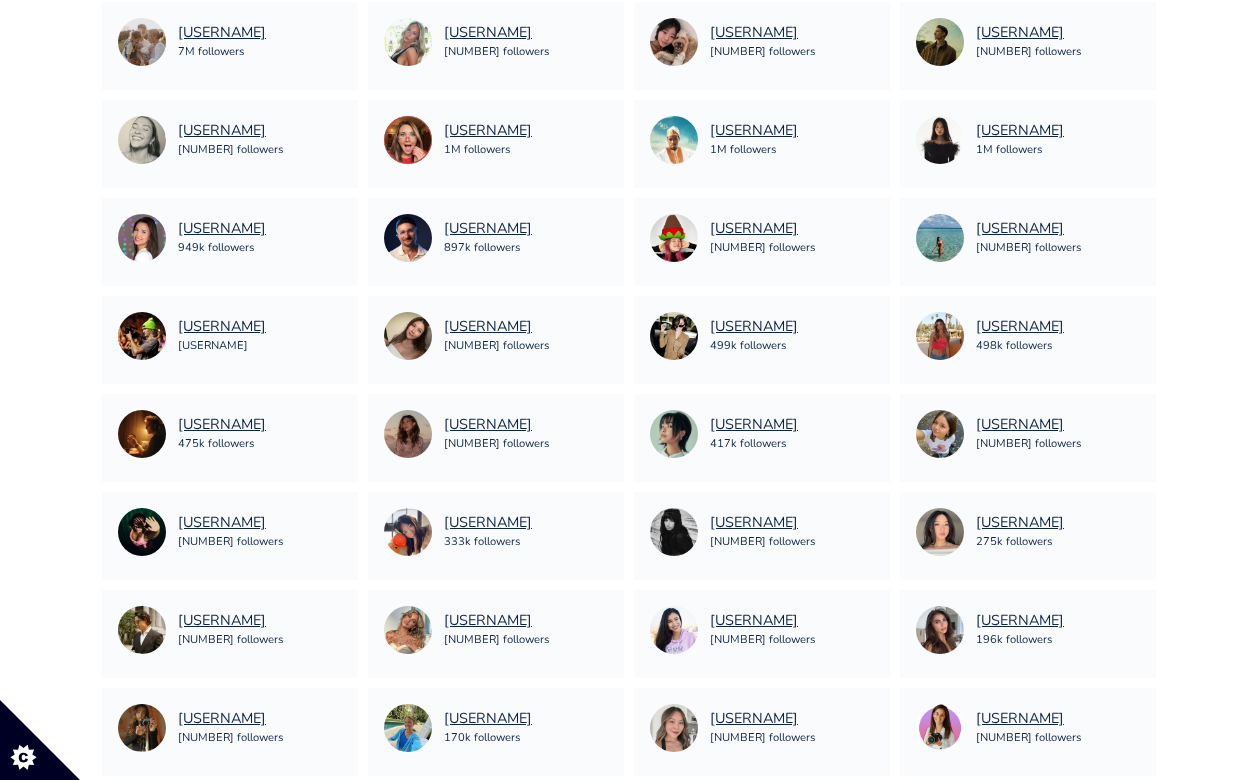 scroll, scrollTop: 516, scrollLeft: 0, axis: vertical 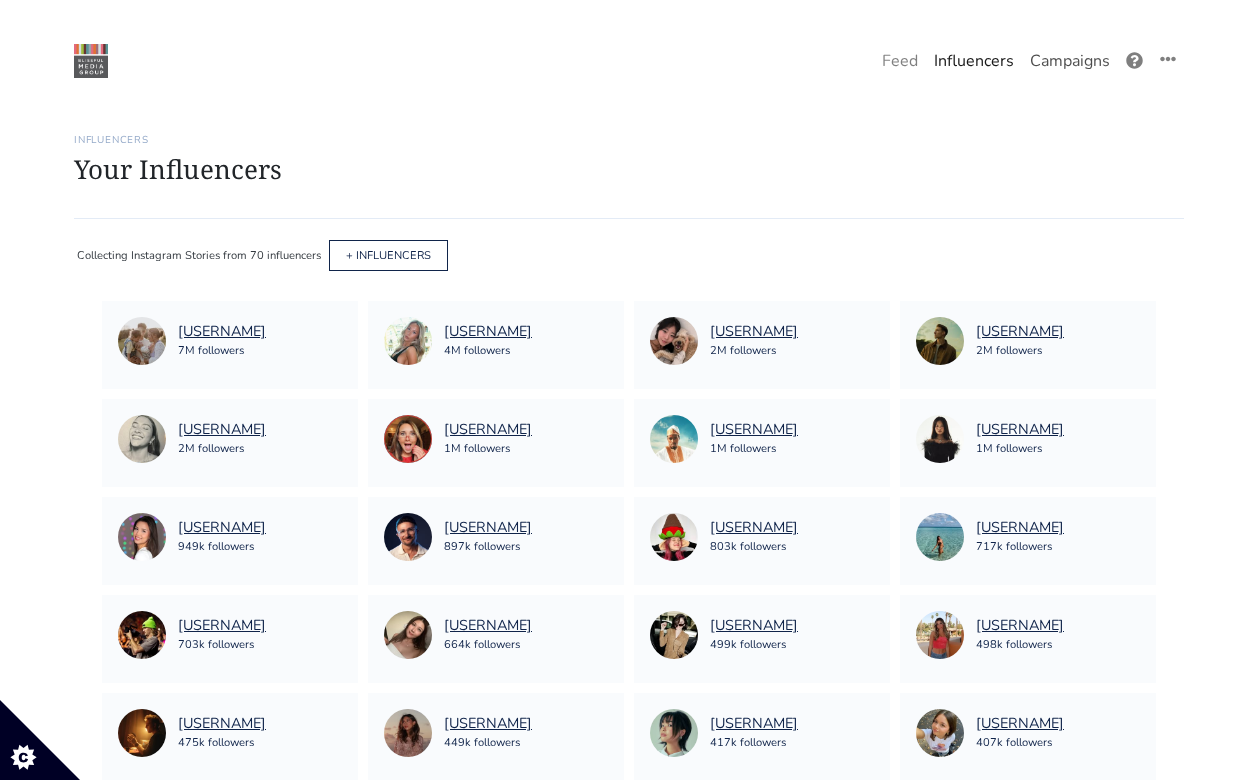 click on "Campaigns" at bounding box center (1070, 61) 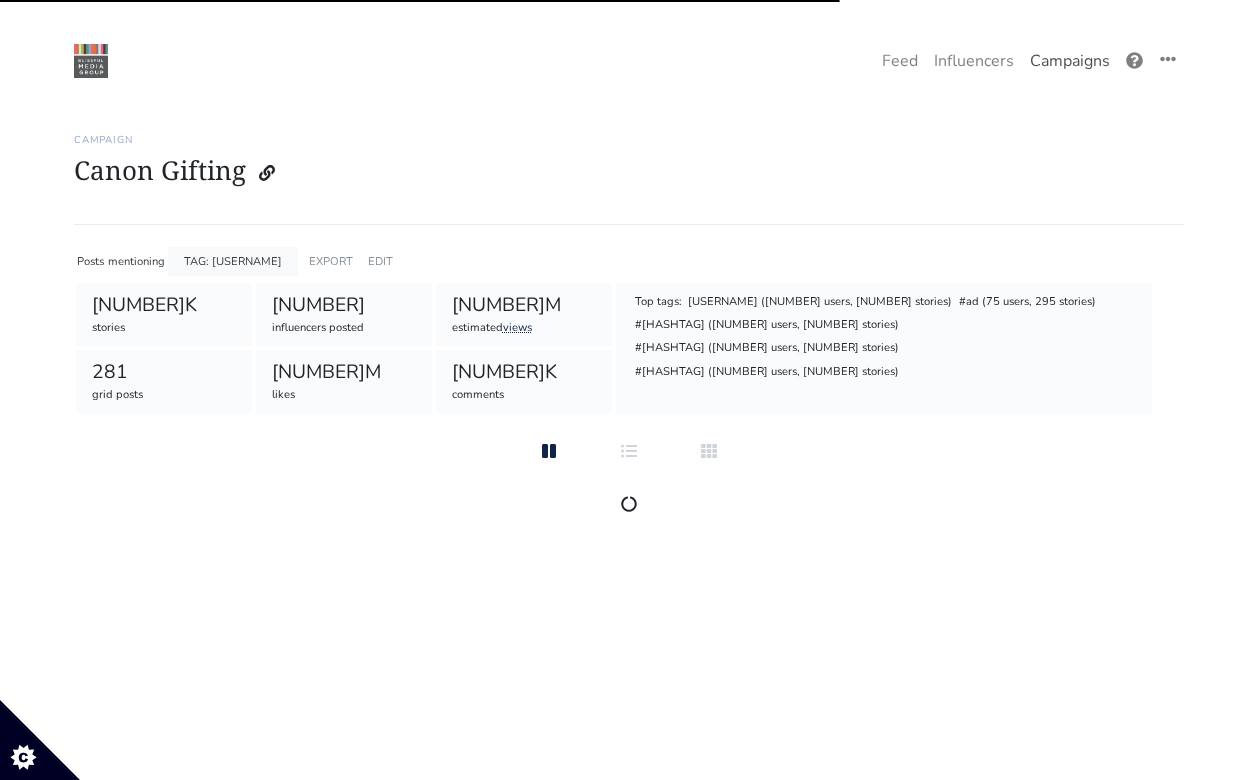 scroll, scrollTop: 0, scrollLeft: 0, axis: both 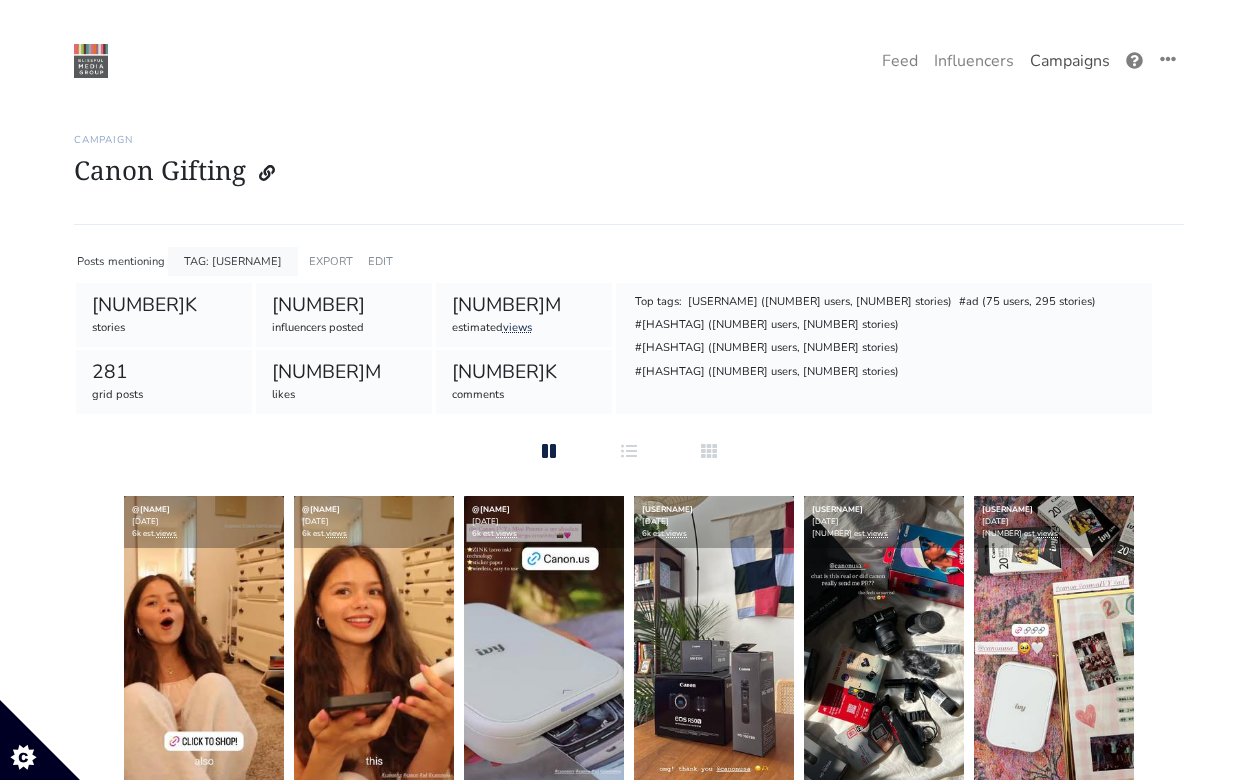 click on "Campaigns" at bounding box center (1070, 61) 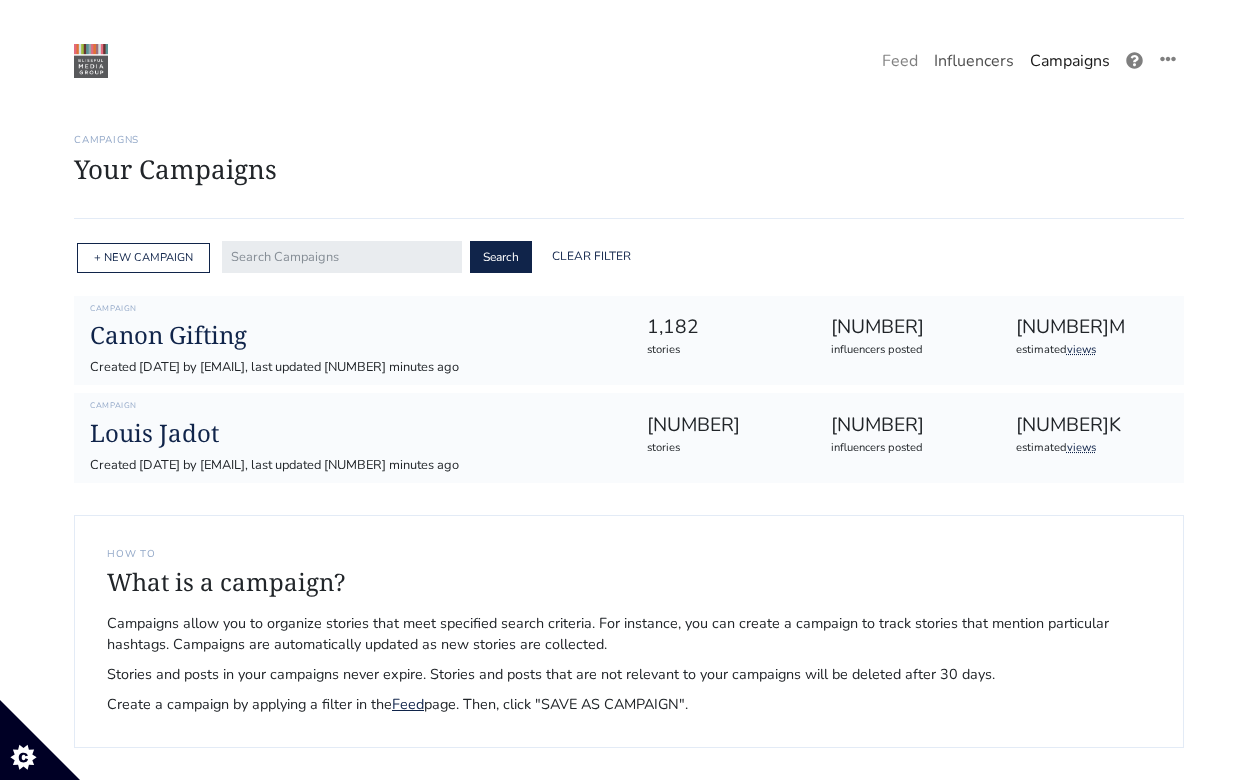click on "Influencers" at bounding box center (974, 61) 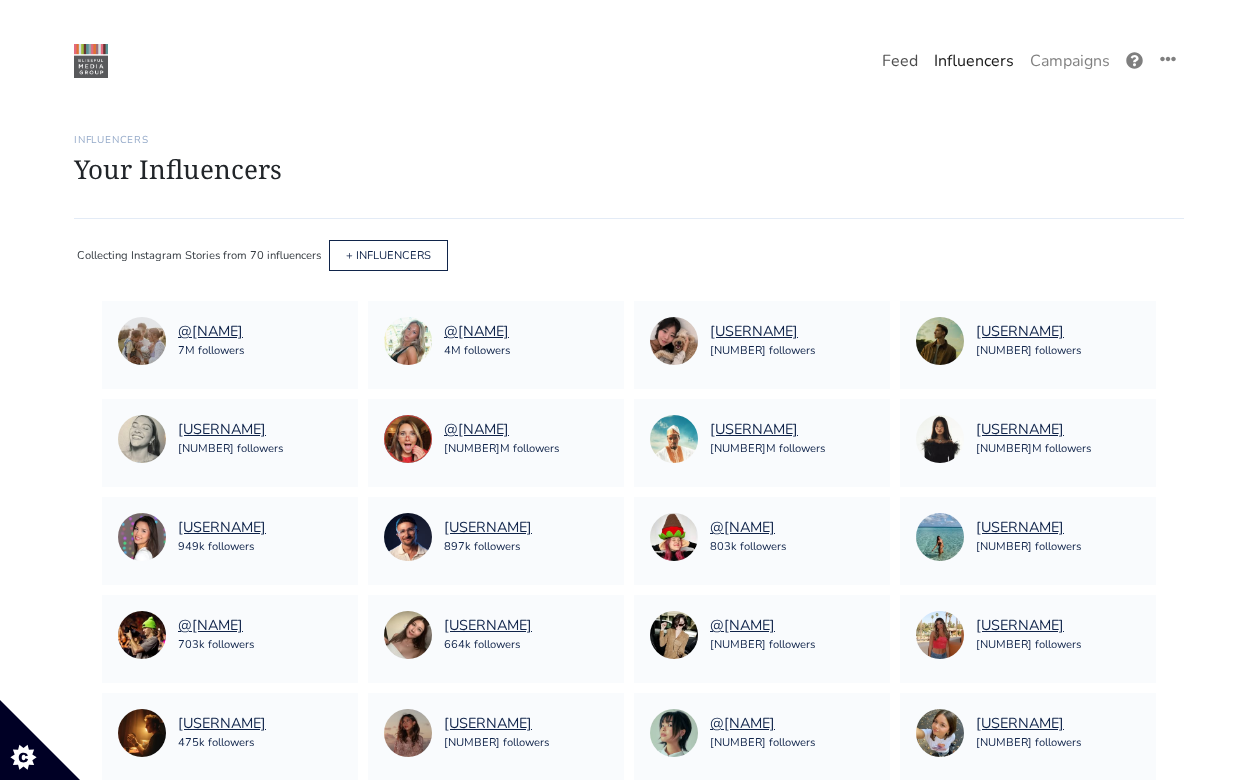 click on "Feed" at bounding box center [900, 61] 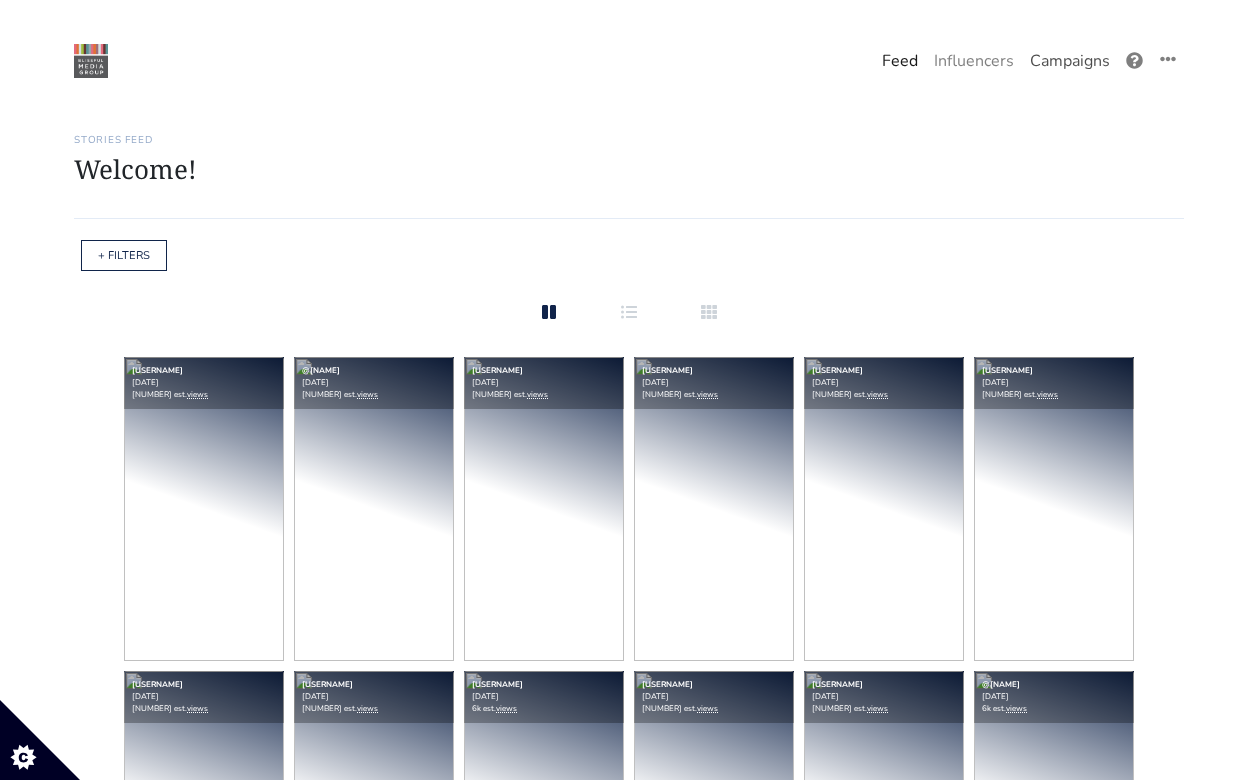 click on "Campaigns" at bounding box center [1070, 61] 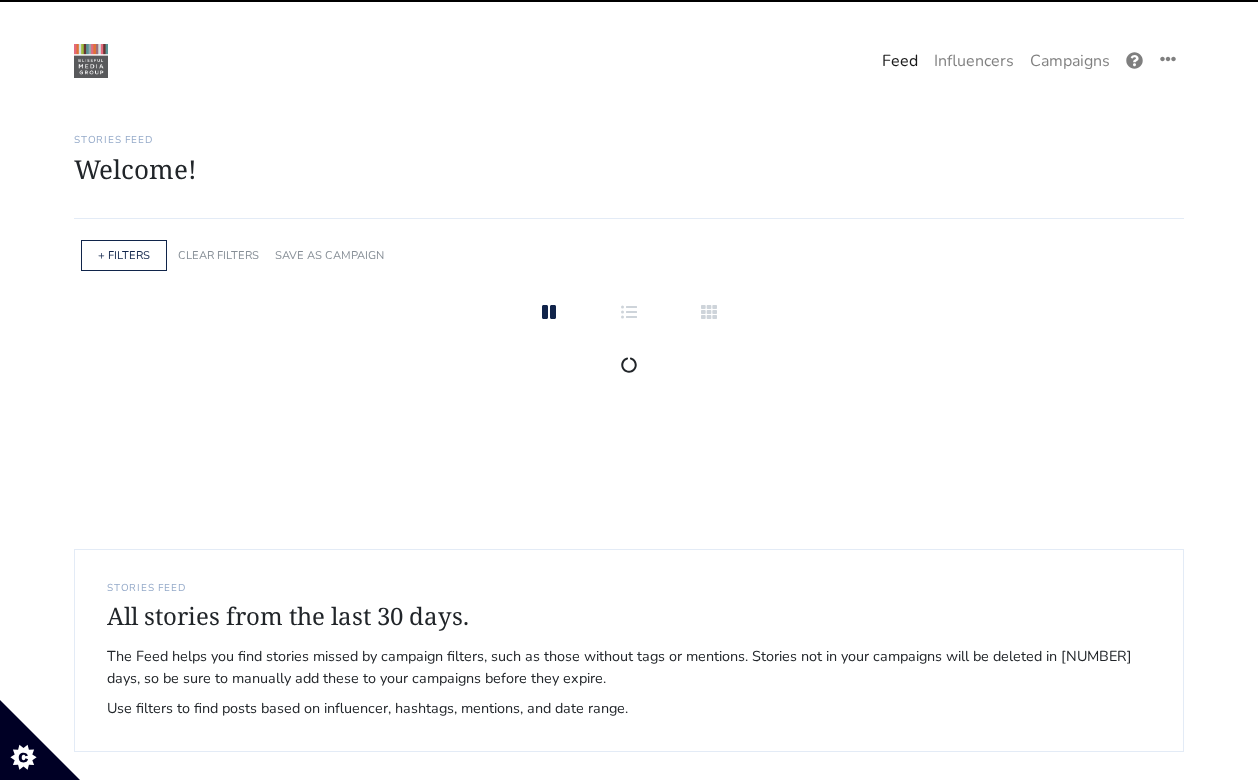 scroll, scrollTop: 0, scrollLeft: 0, axis: both 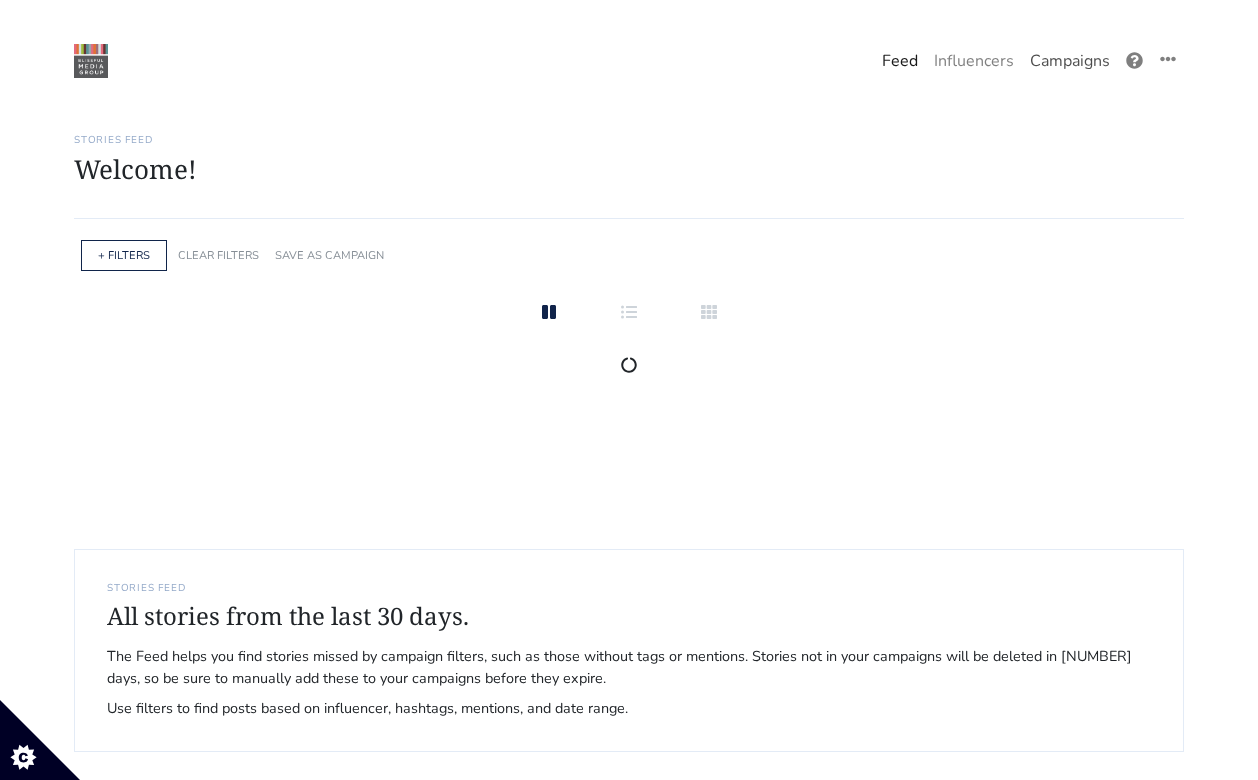 click on "Campaigns" at bounding box center (1070, 61) 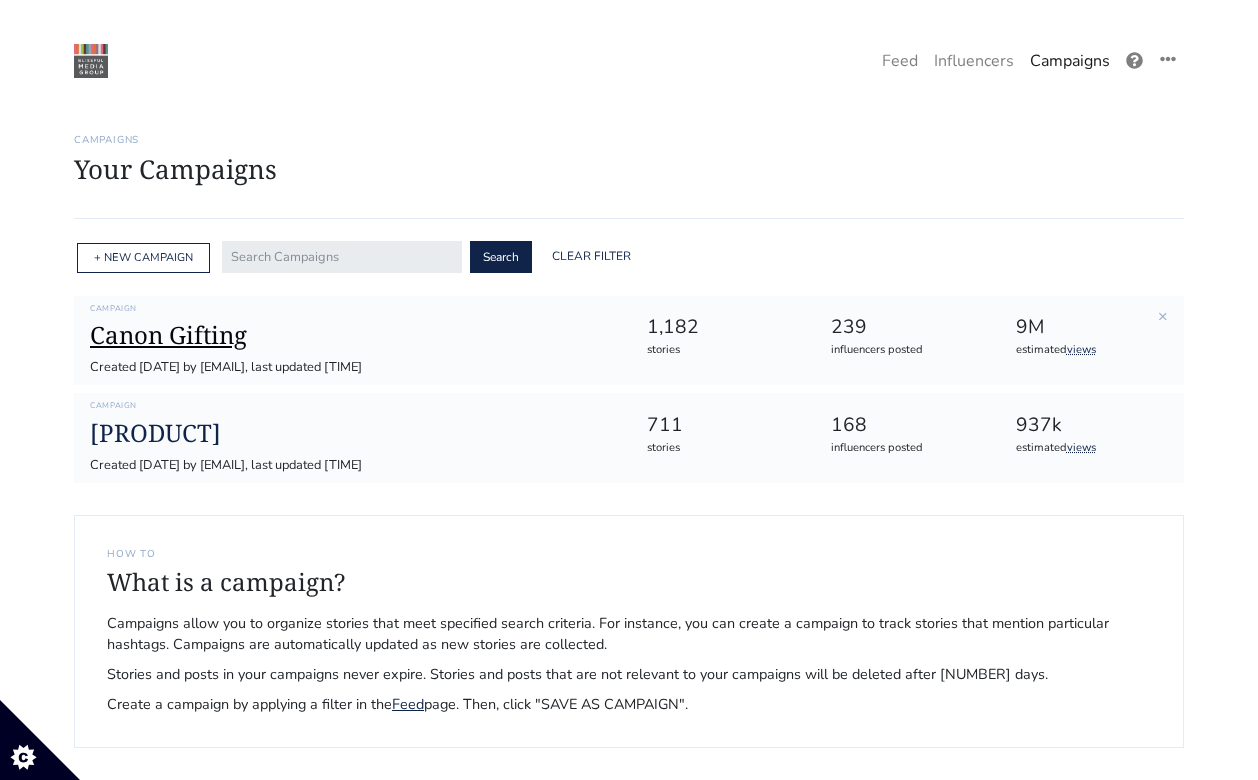 click on "Canon Gifting" at bounding box center (352, 335) 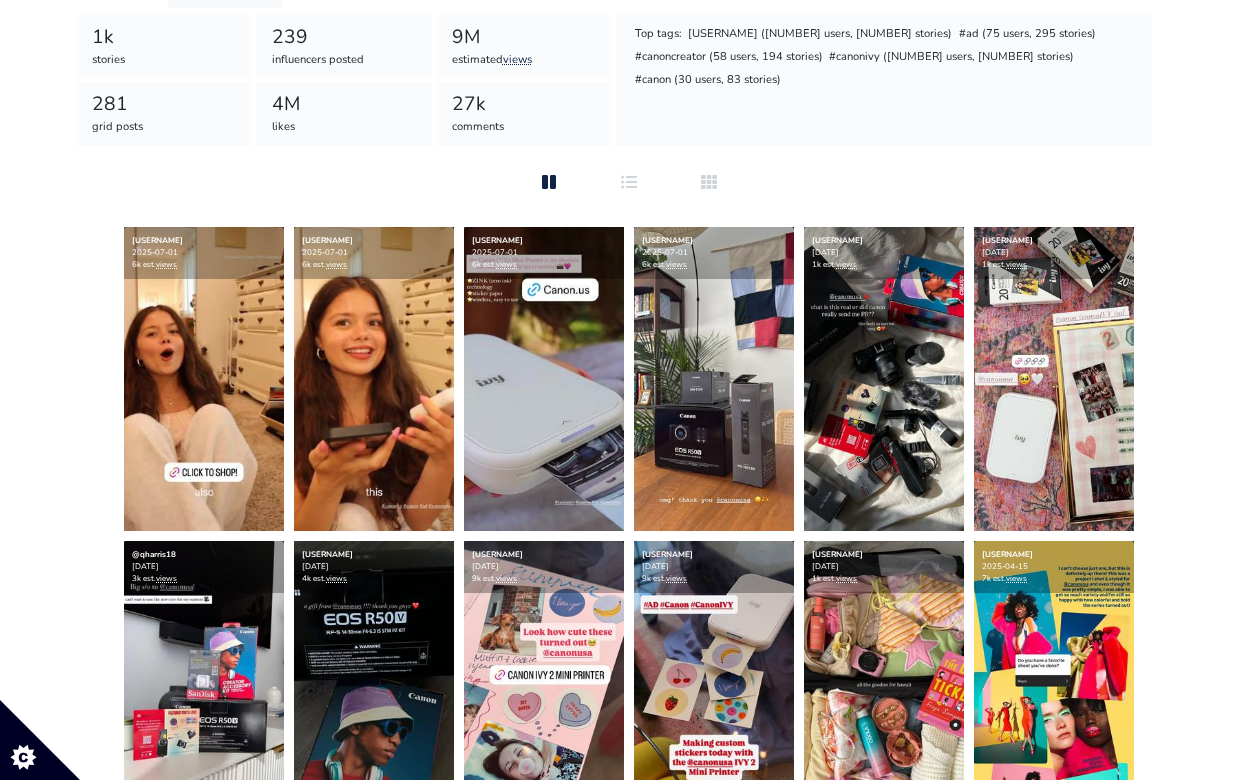 scroll, scrollTop: 270, scrollLeft: 0, axis: vertical 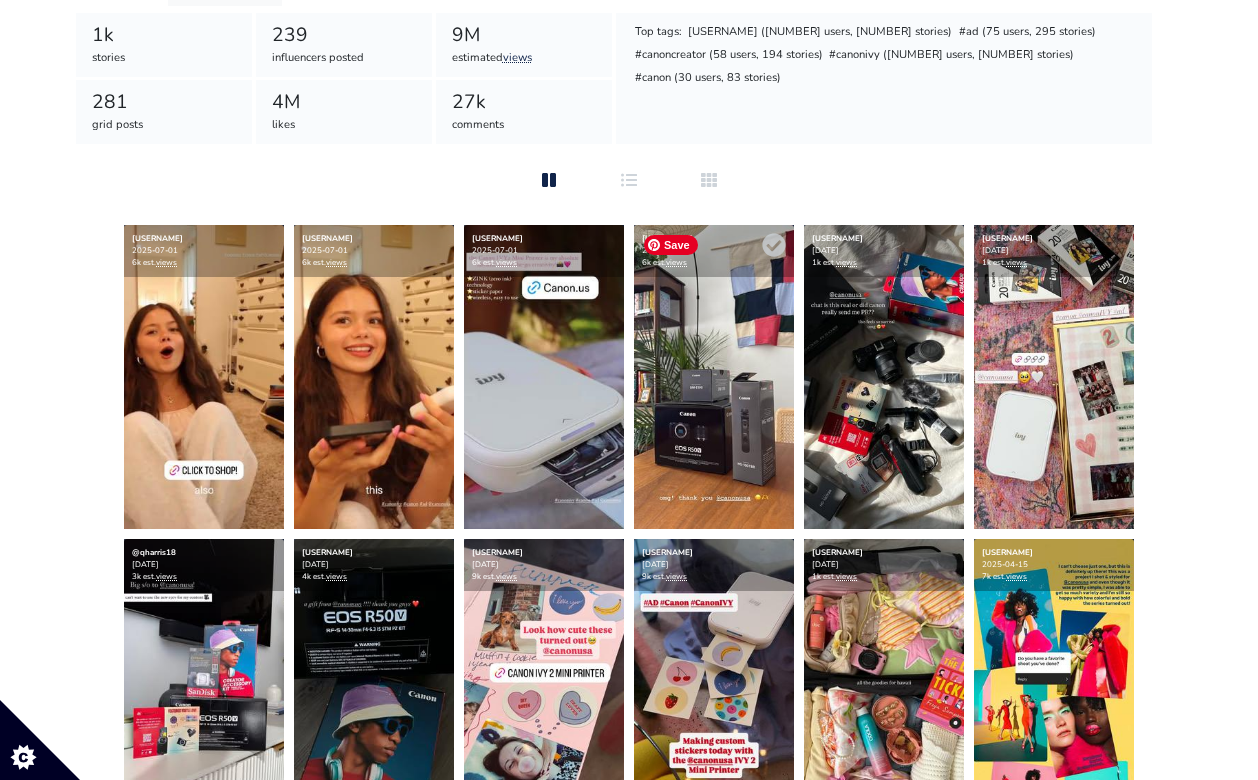 click at bounding box center (204, 377) 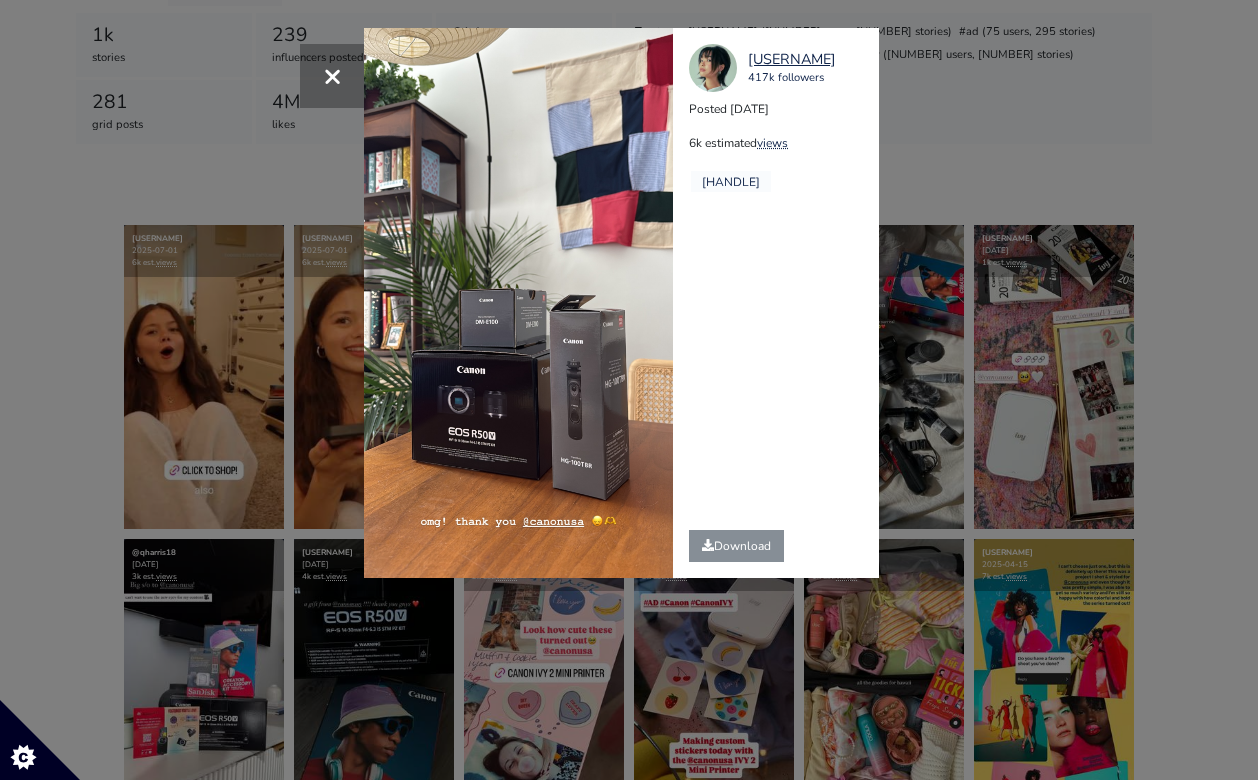 click on "×
withlovelinh
417k followers
Posted 2025-07-01
6k
estimated
views
@canonusa" at bounding box center (629, 390) 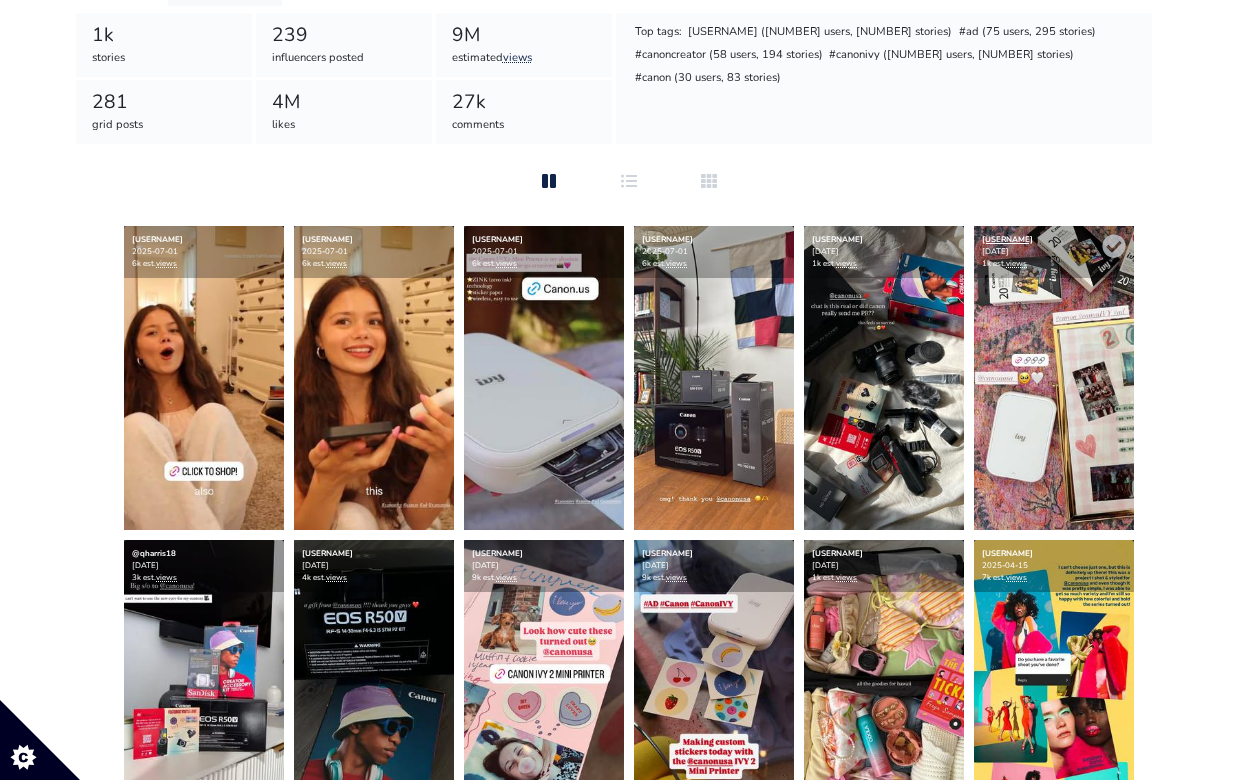 scroll, scrollTop: 0, scrollLeft: 0, axis: both 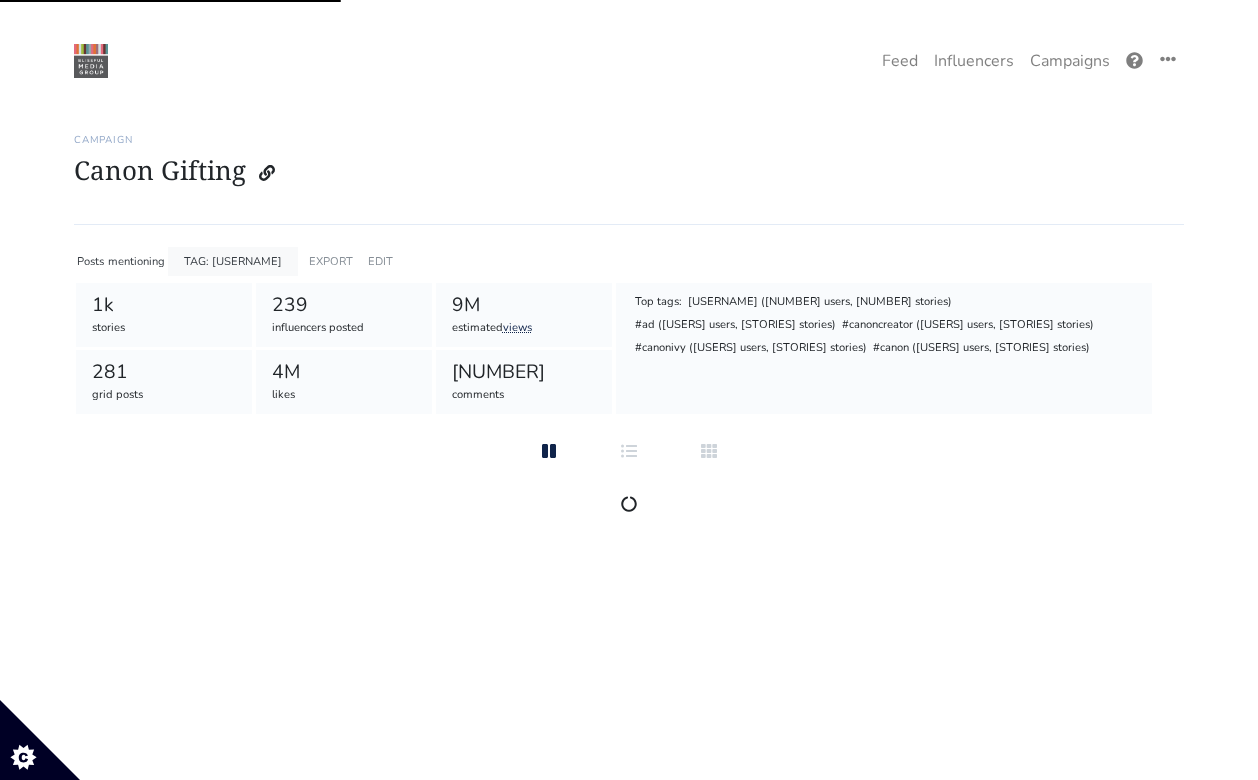 click on "Campaigns" at bounding box center (1070, 61) 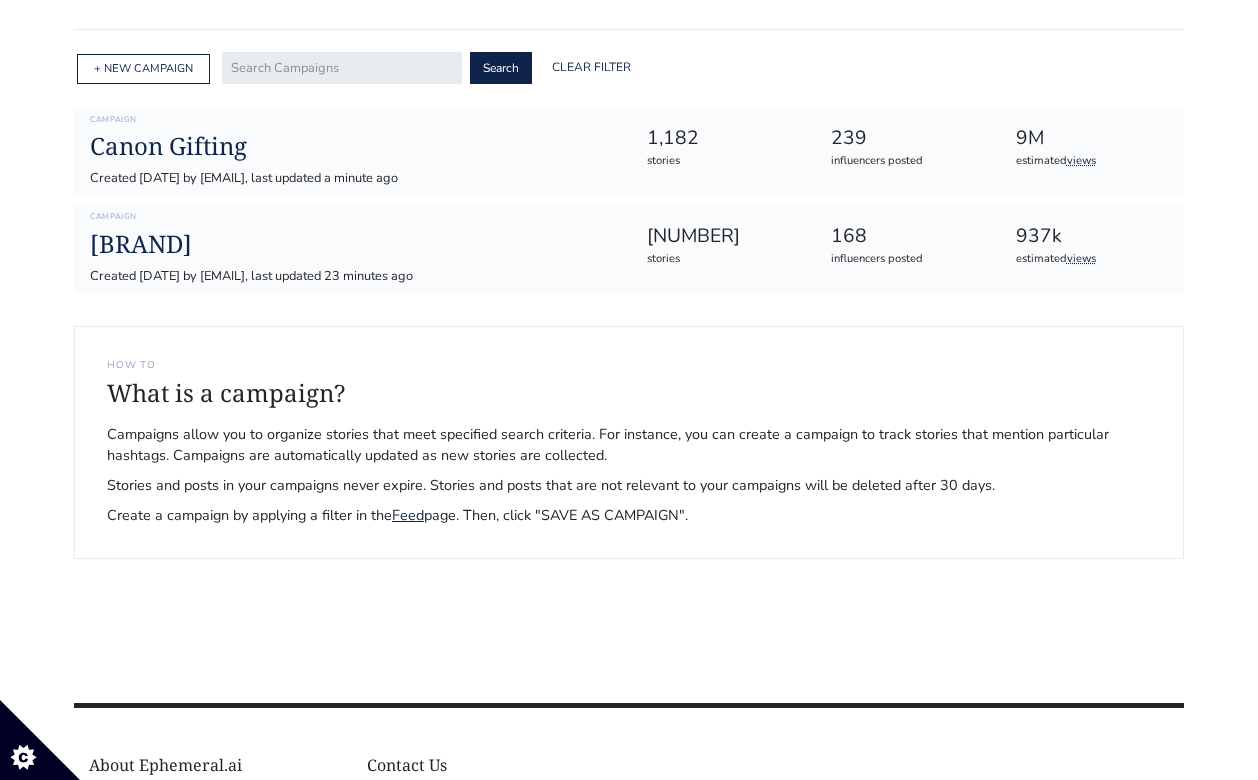 scroll, scrollTop: 0, scrollLeft: 0, axis: both 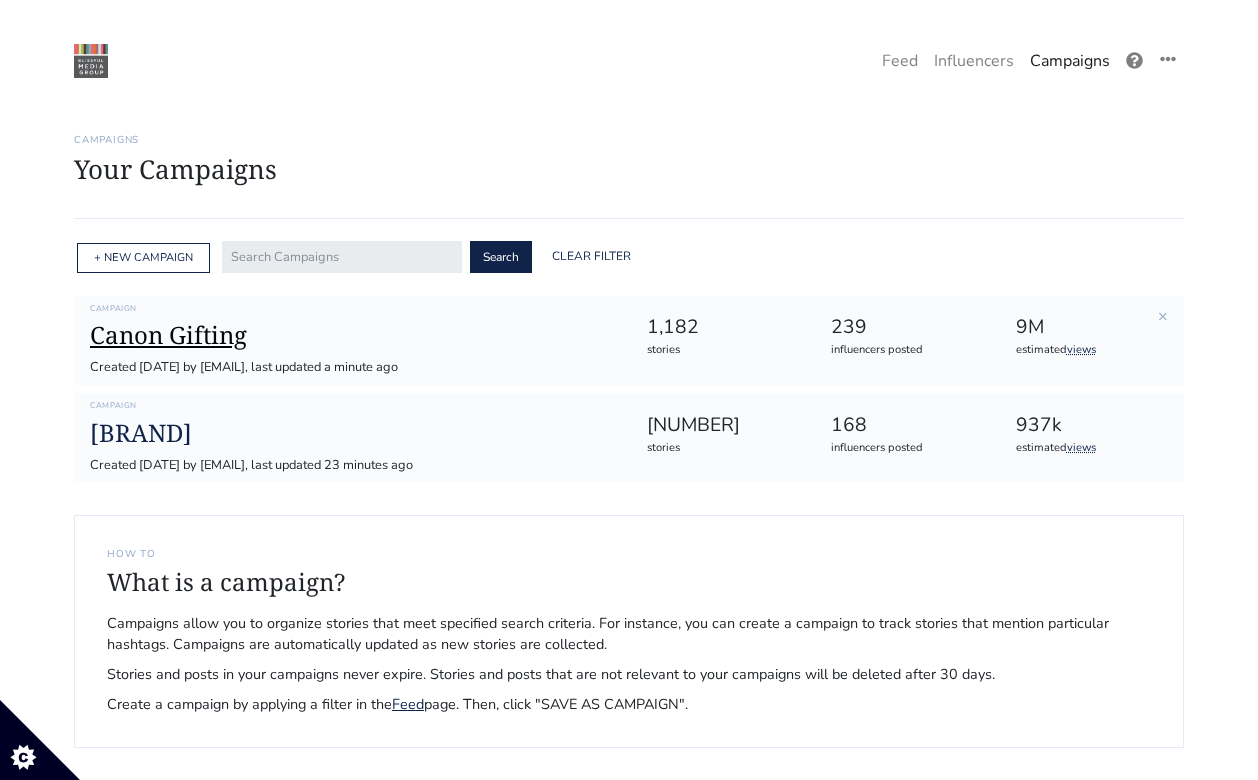 click on "Canon Gifting" at bounding box center [352, 335] 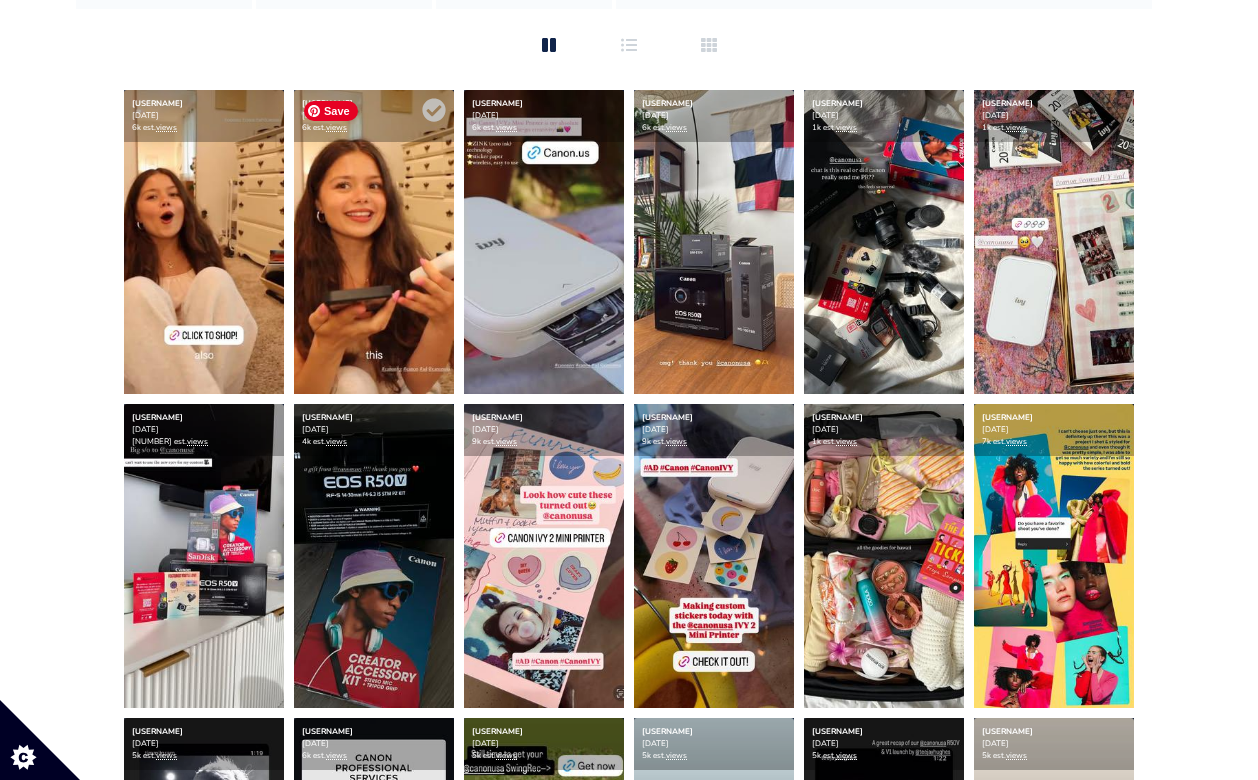 scroll, scrollTop: 532, scrollLeft: 0, axis: vertical 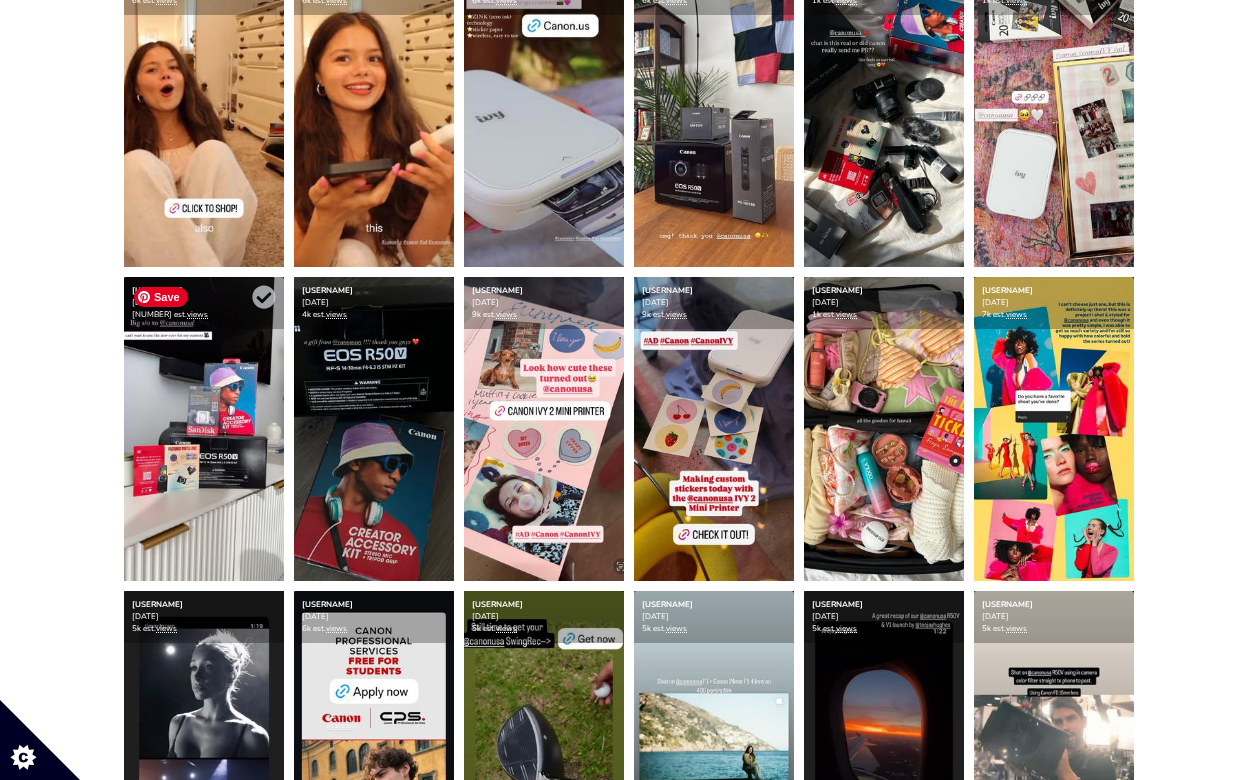 click at bounding box center (204, 115) 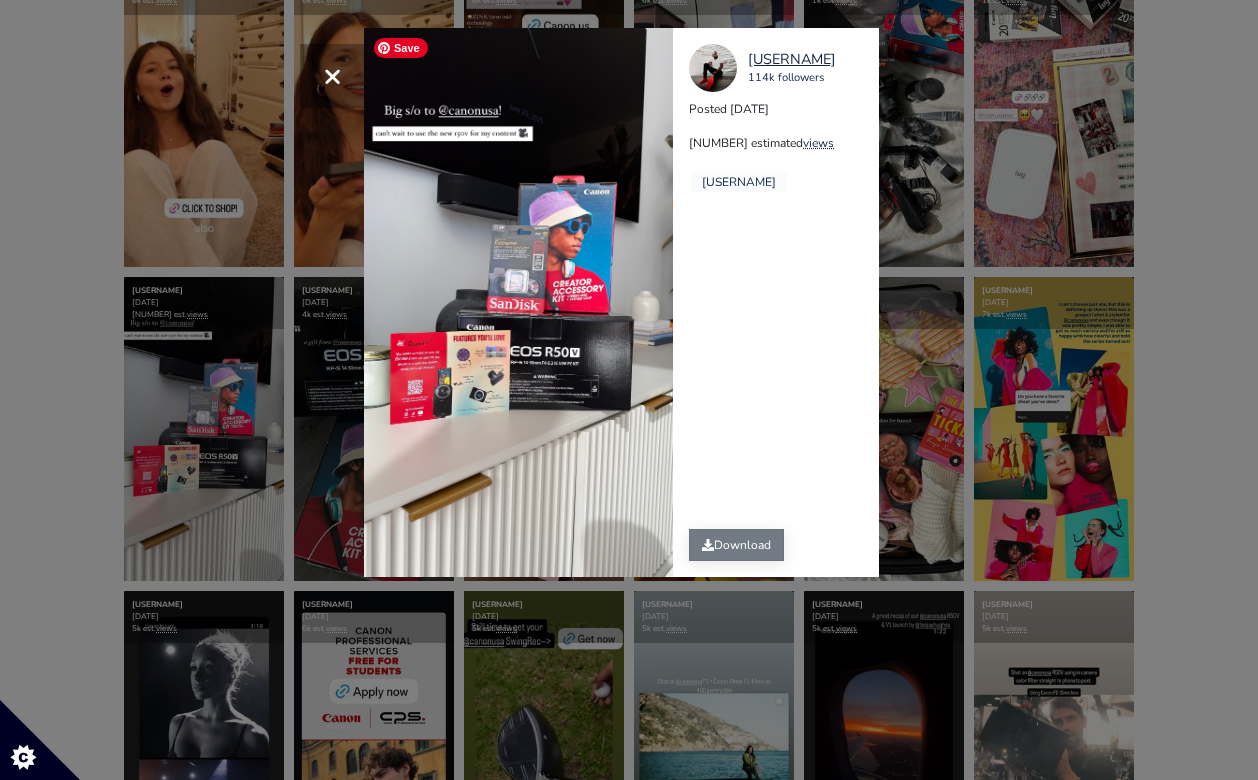 click on "Download" at bounding box center [736, 545] 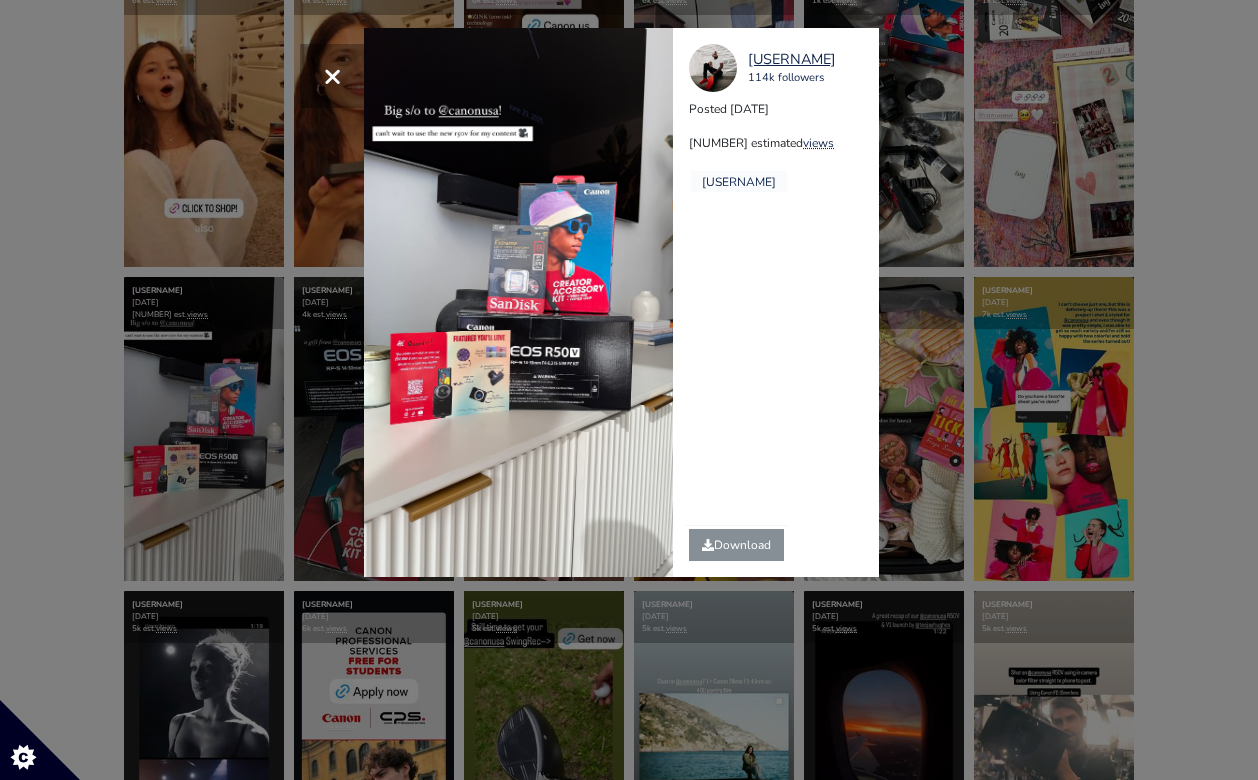 click on "×
qharris18
114k followers
Posted 2025-06-29
3k
estimated
views
@canonusa" at bounding box center (629, 390) 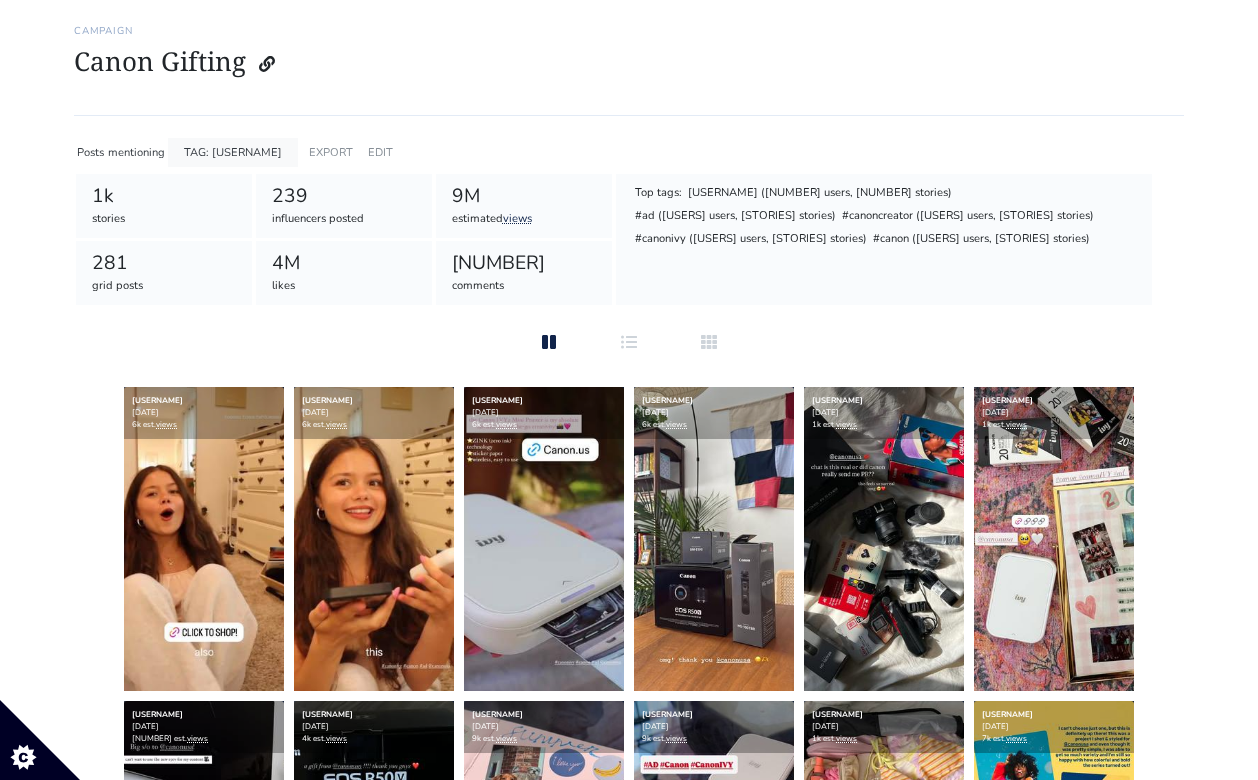 scroll, scrollTop: 0, scrollLeft: 0, axis: both 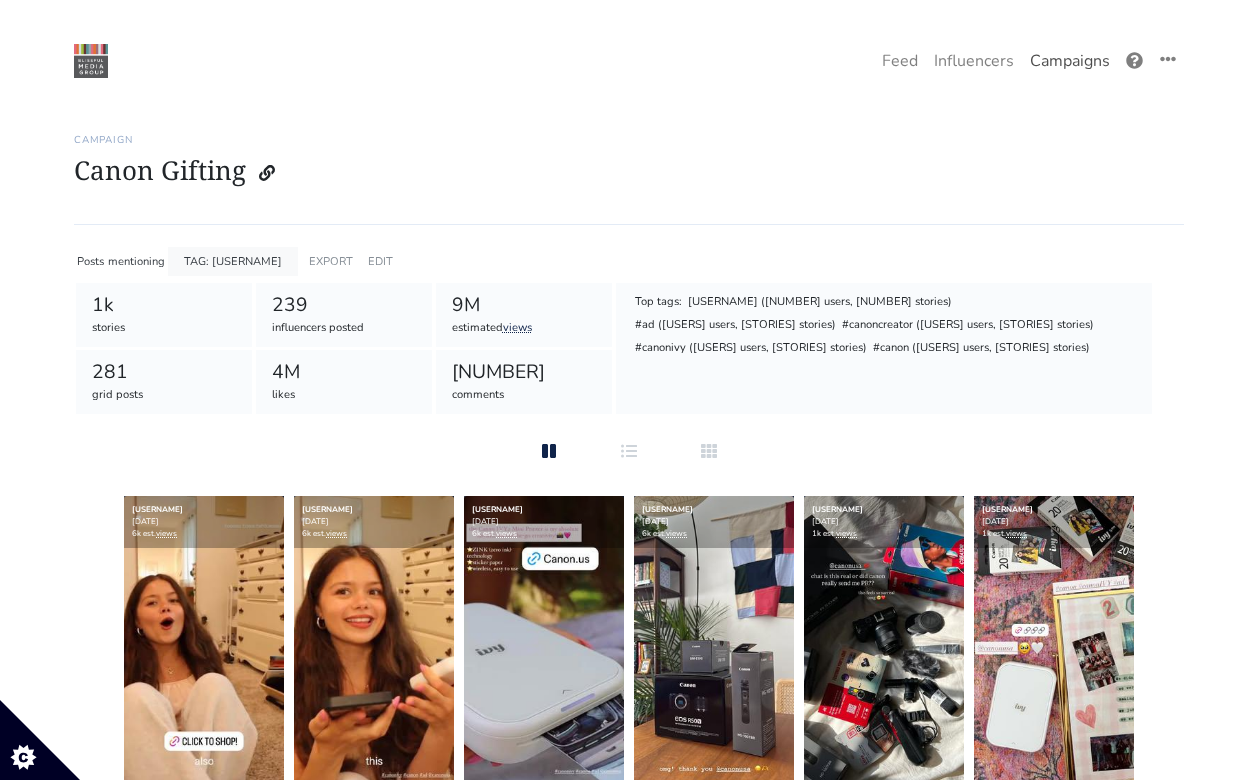 click on "Campaigns" at bounding box center (1070, 61) 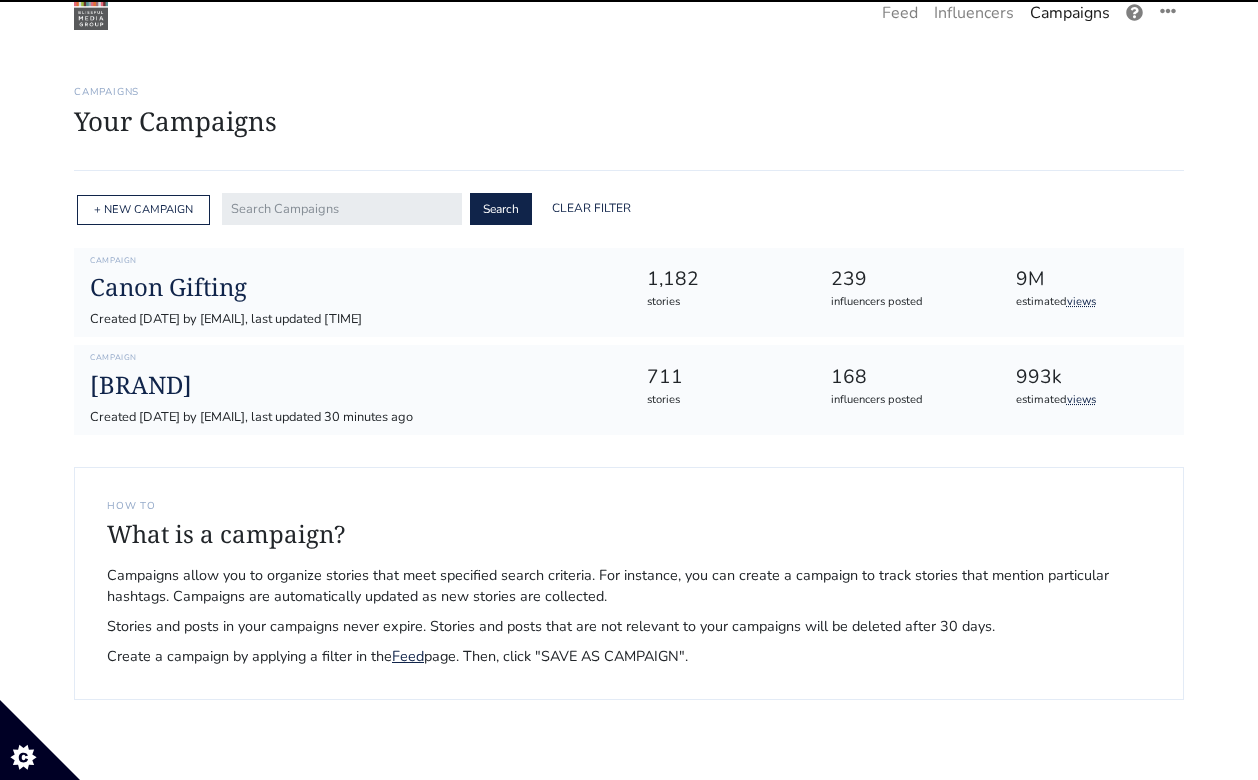 scroll, scrollTop: 52, scrollLeft: 0, axis: vertical 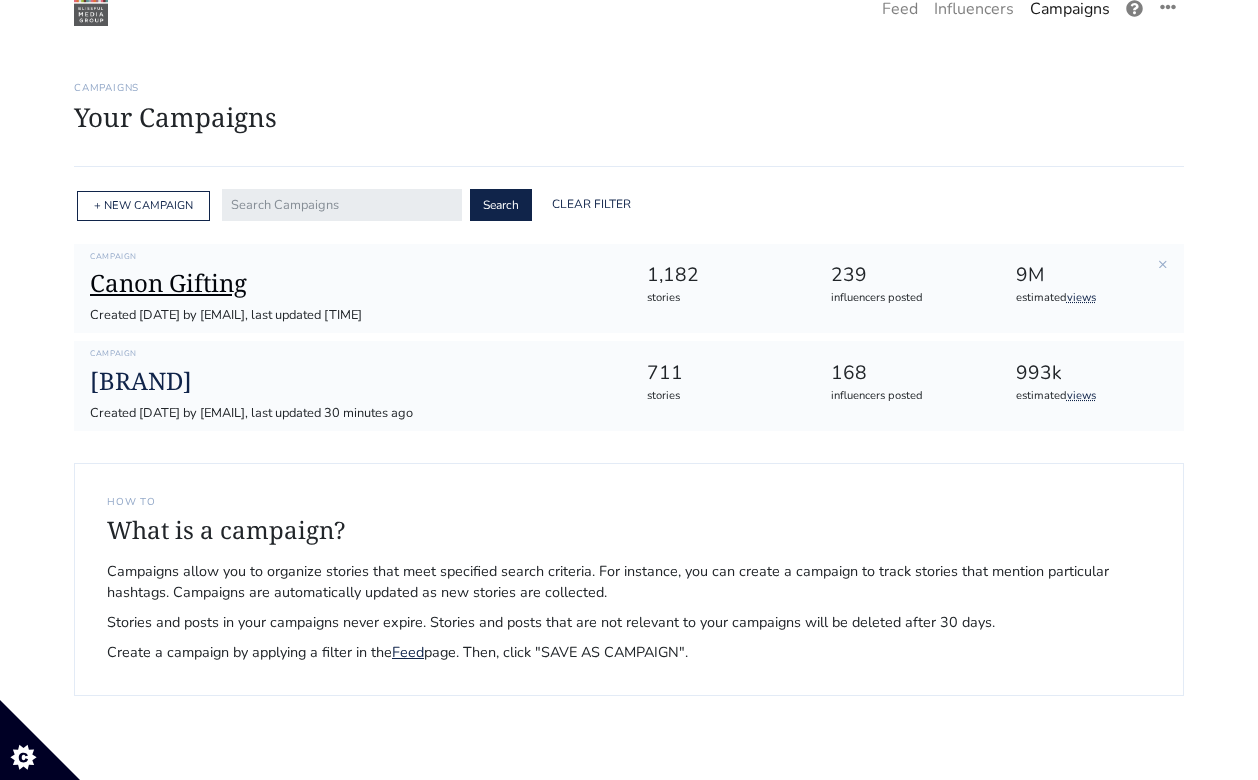 click on "Canon Gifting" at bounding box center [352, 283] 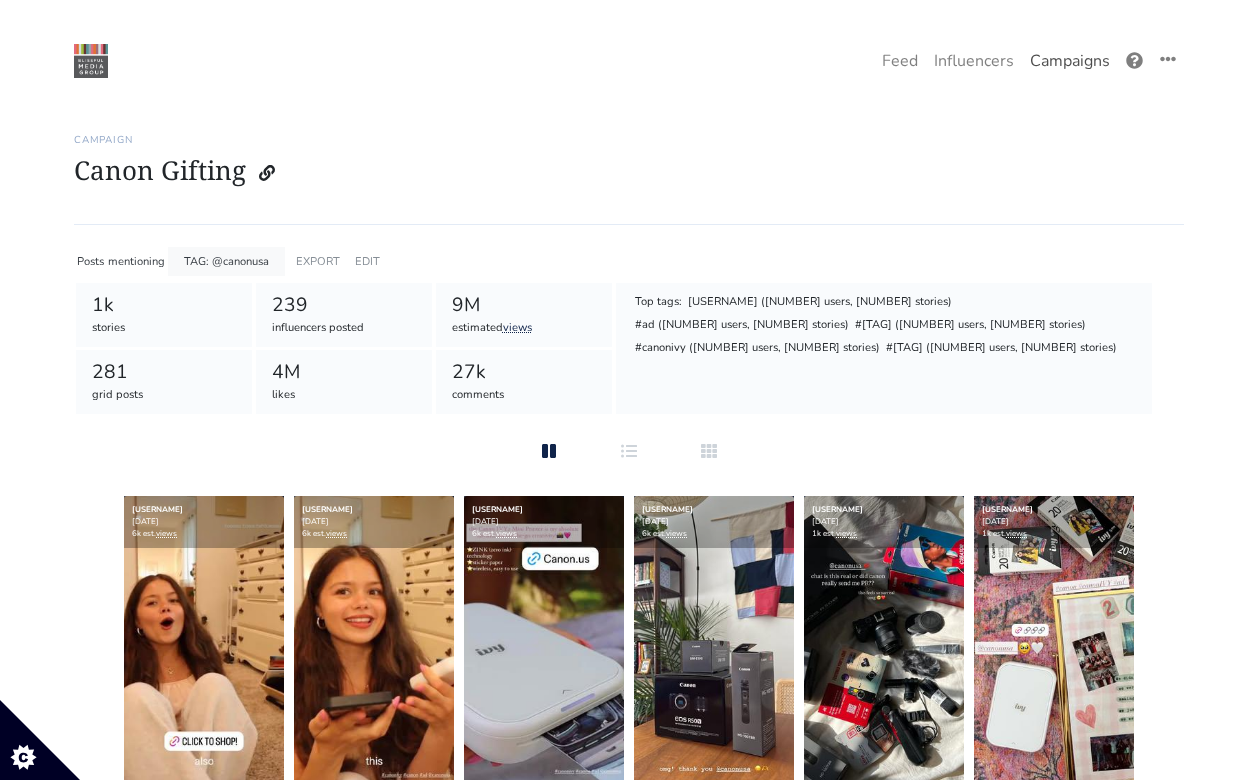 click on "Campaigns" at bounding box center [1070, 61] 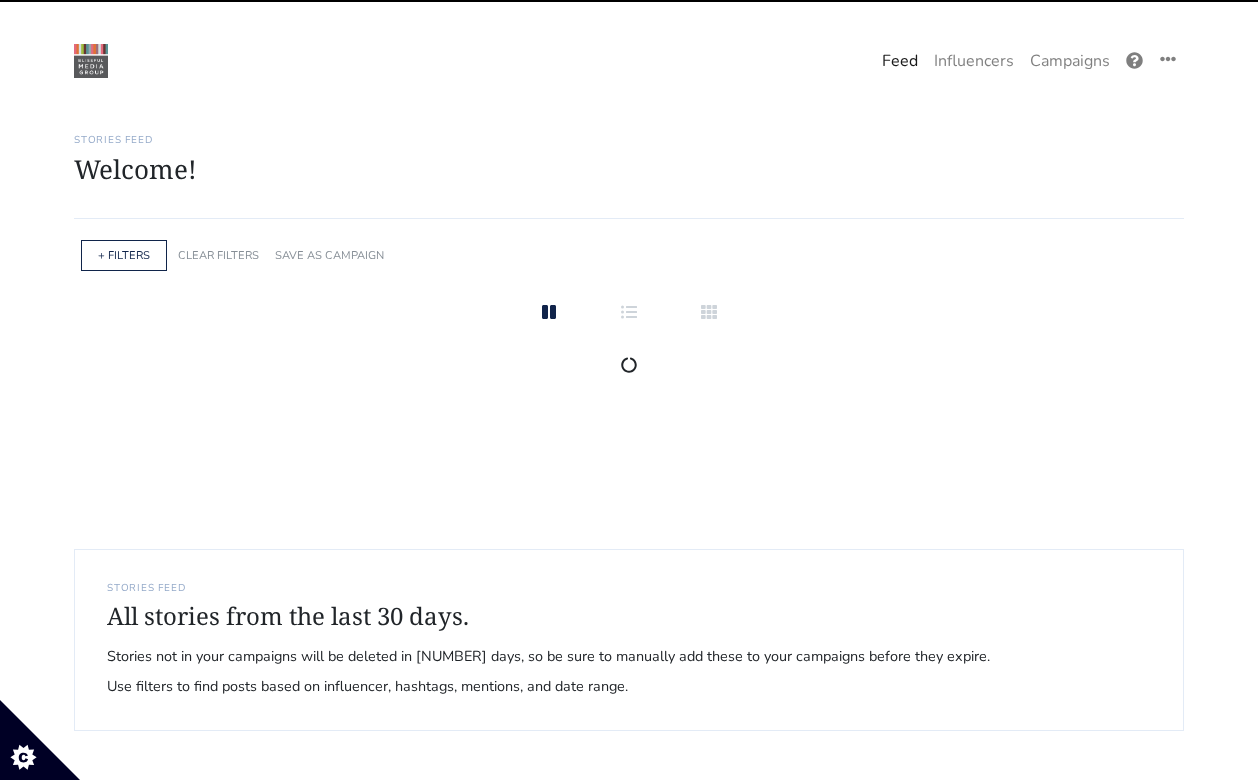 scroll, scrollTop: 0, scrollLeft: 0, axis: both 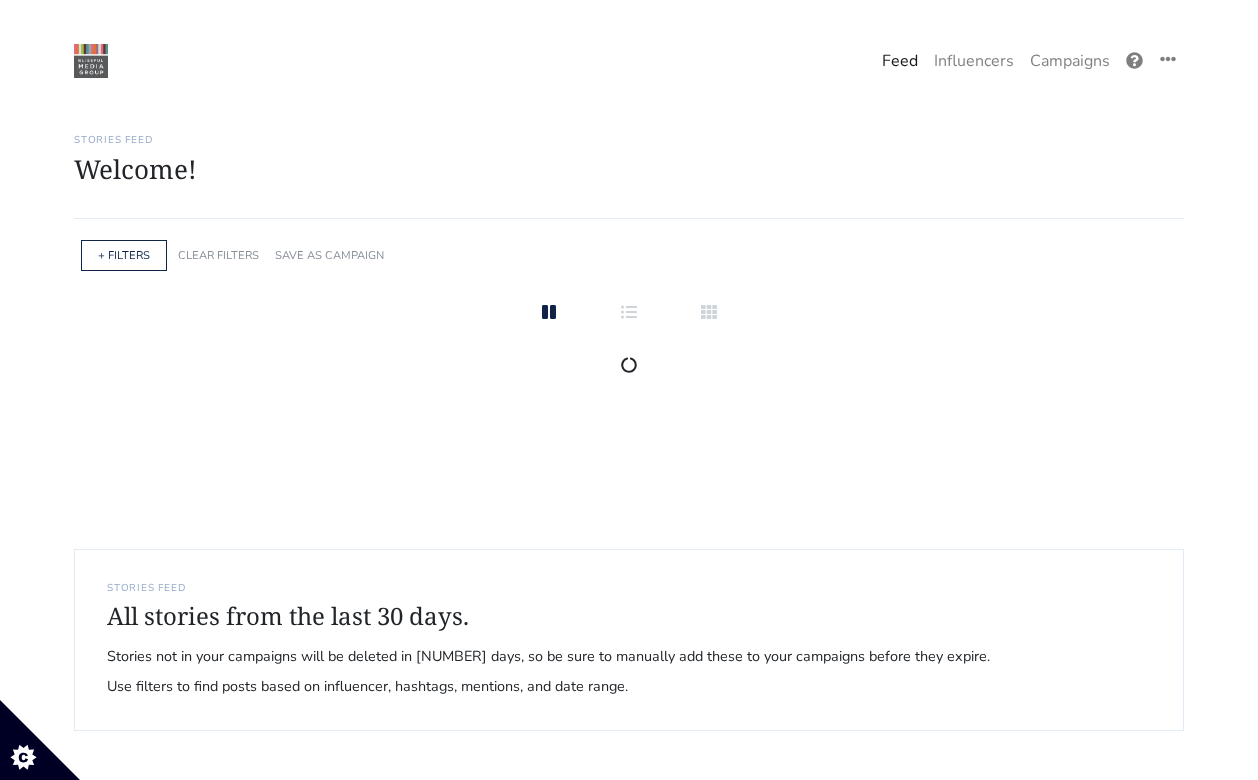 click on "One Campaign
Feed
Influencers
Campaigns" at bounding box center [629, 45] 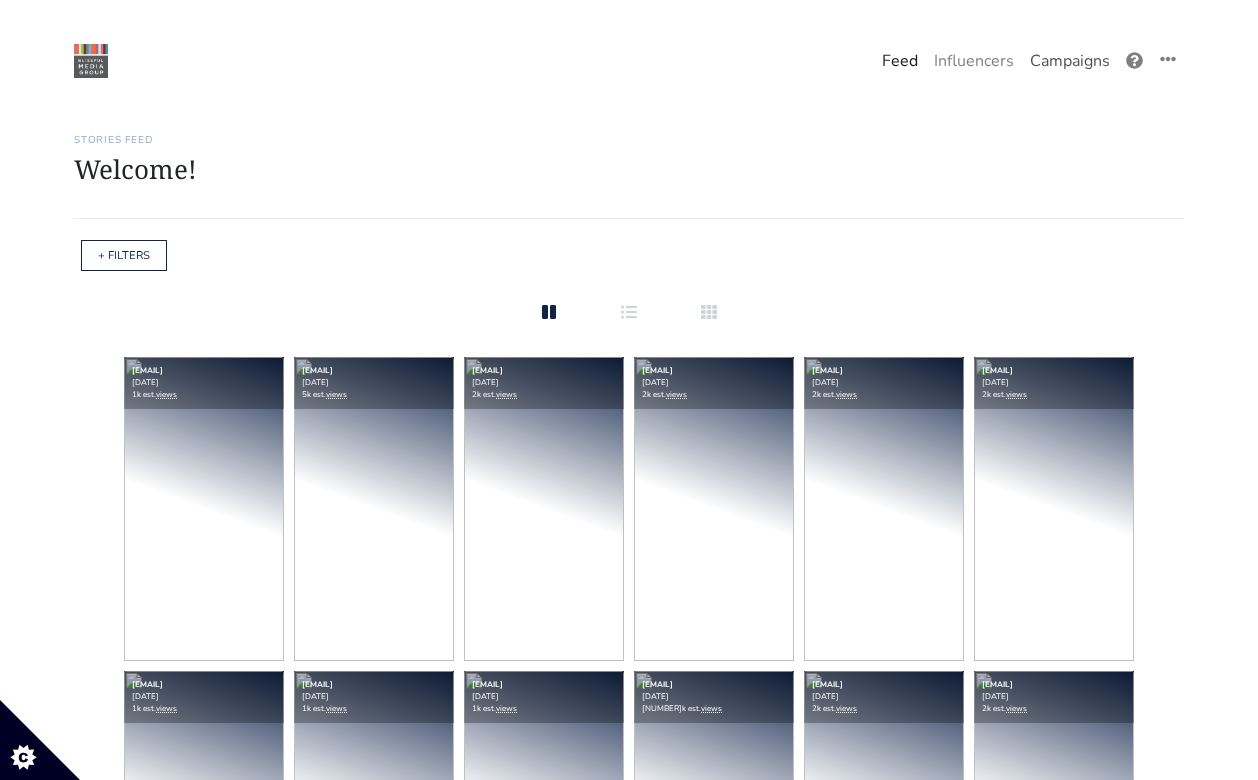 click on "Campaigns" at bounding box center [1070, 61] 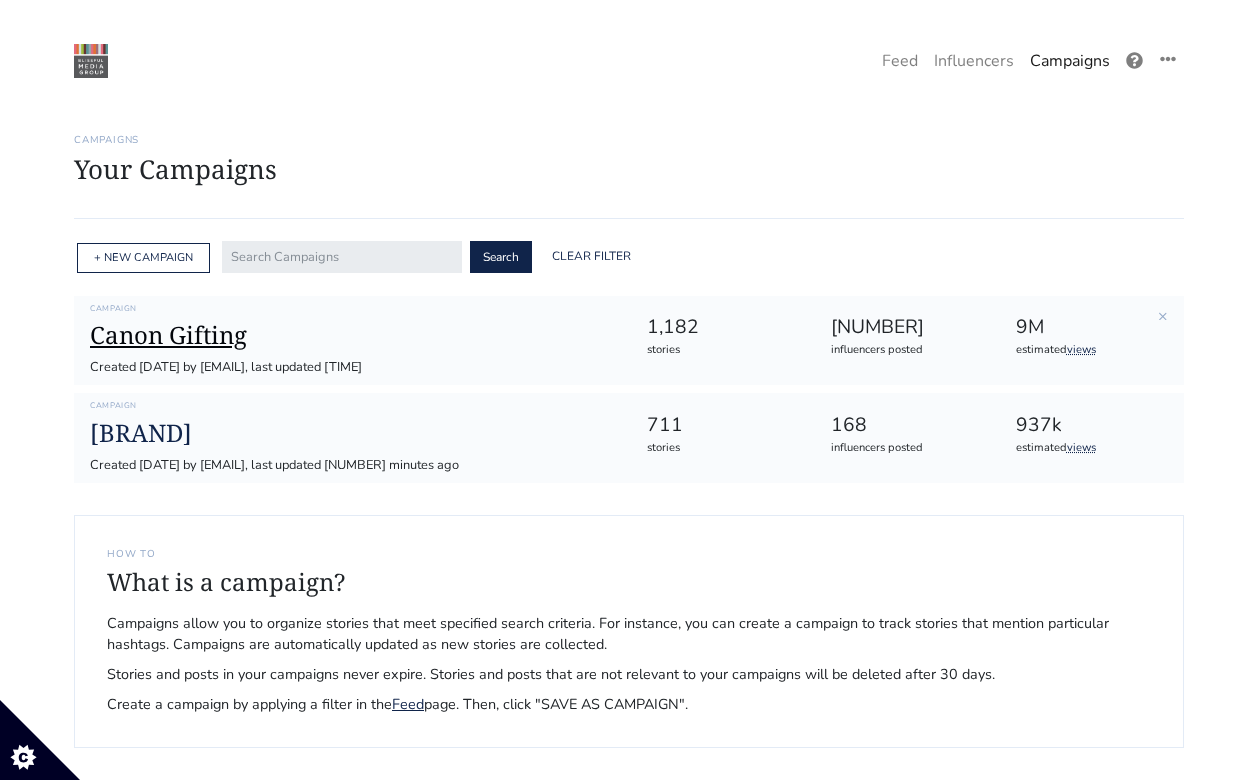 click on "Canon Gifting" at bounding box center (352, 335) 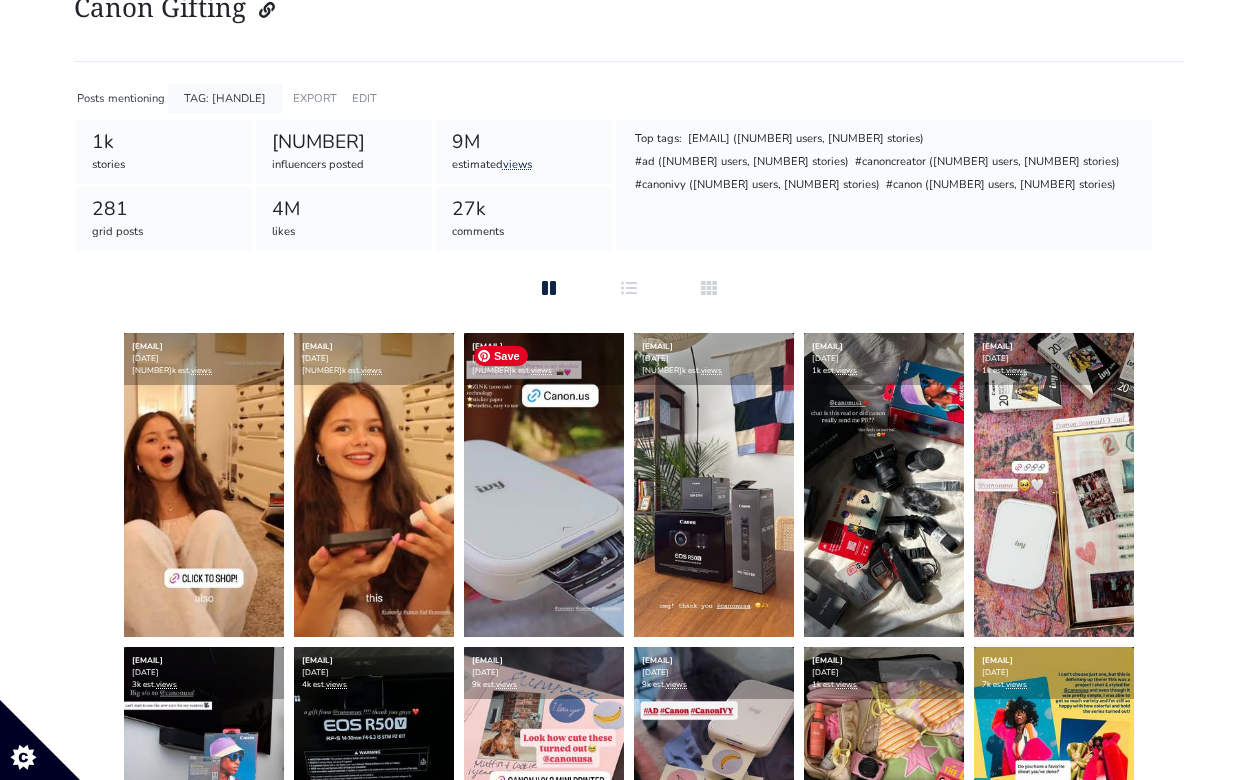 scroll, scrollTop: 0, scrollLeft: 0, axis: both 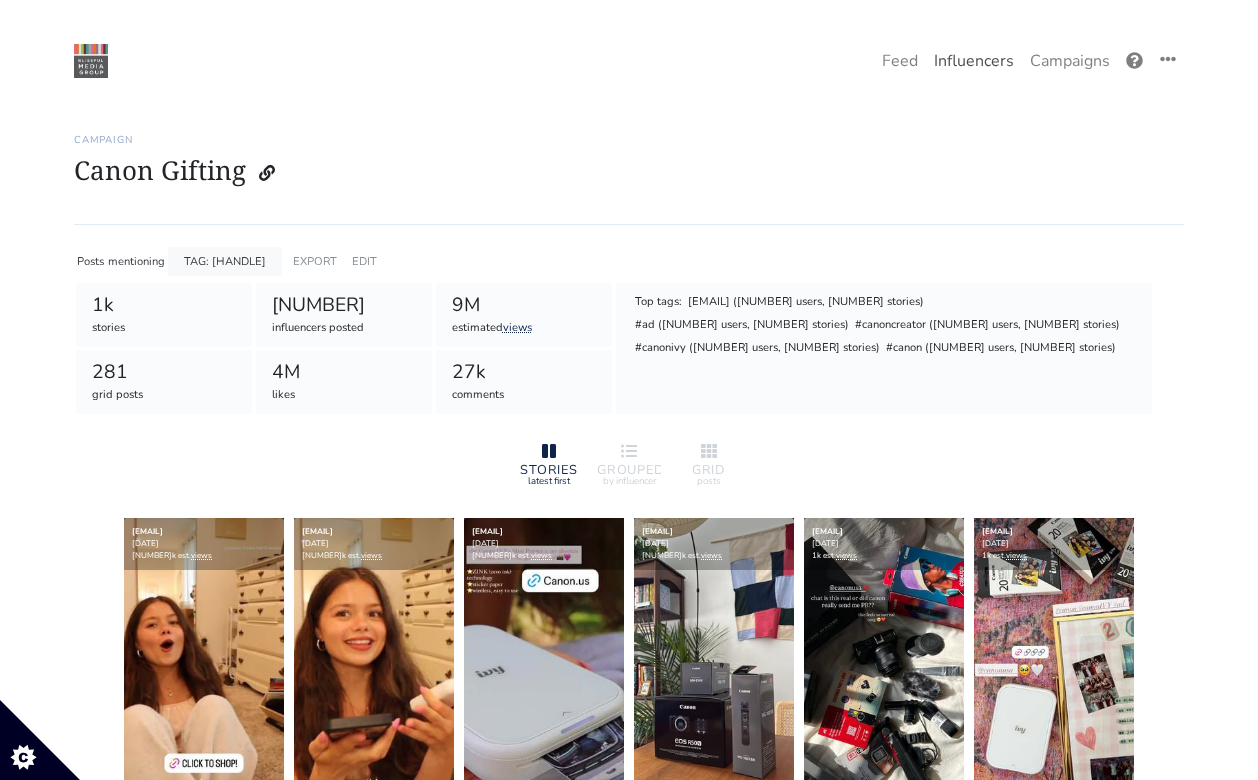 click on "Influencers" at bounding box center (974, 61) 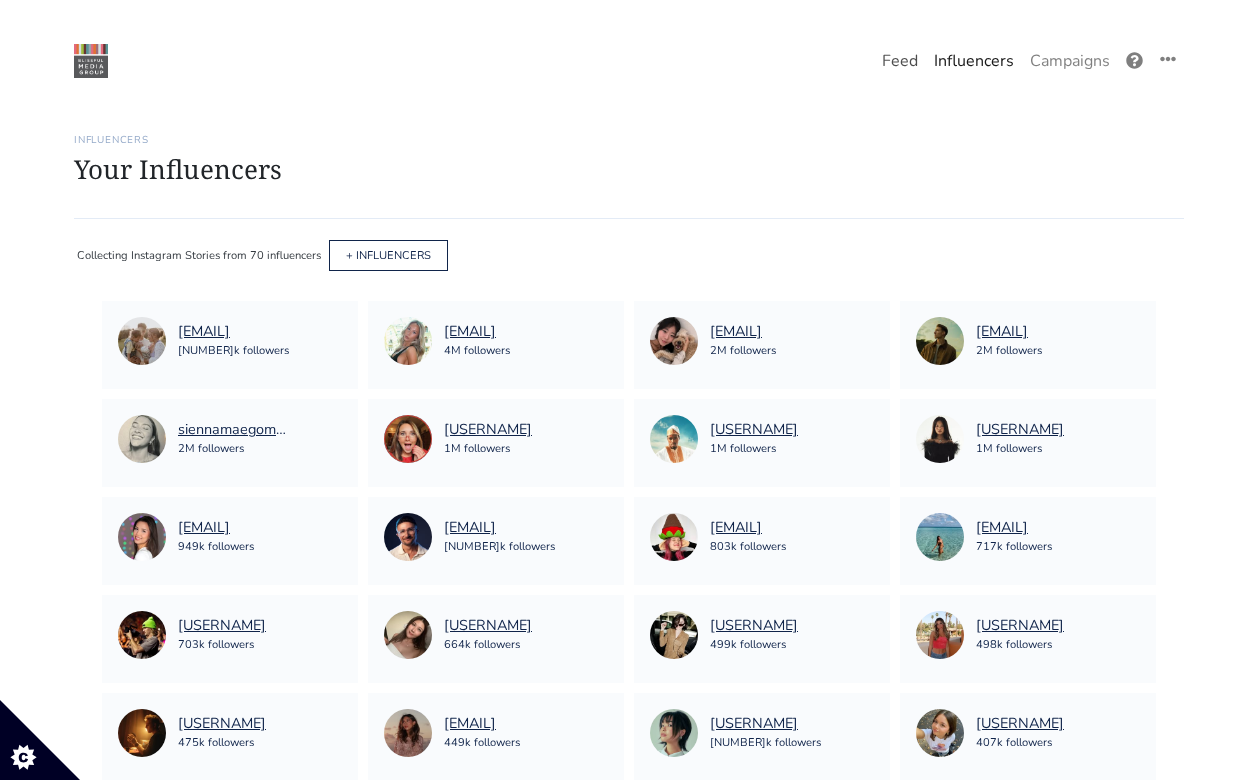 click on "Feed" at bounding box center [900, 61] 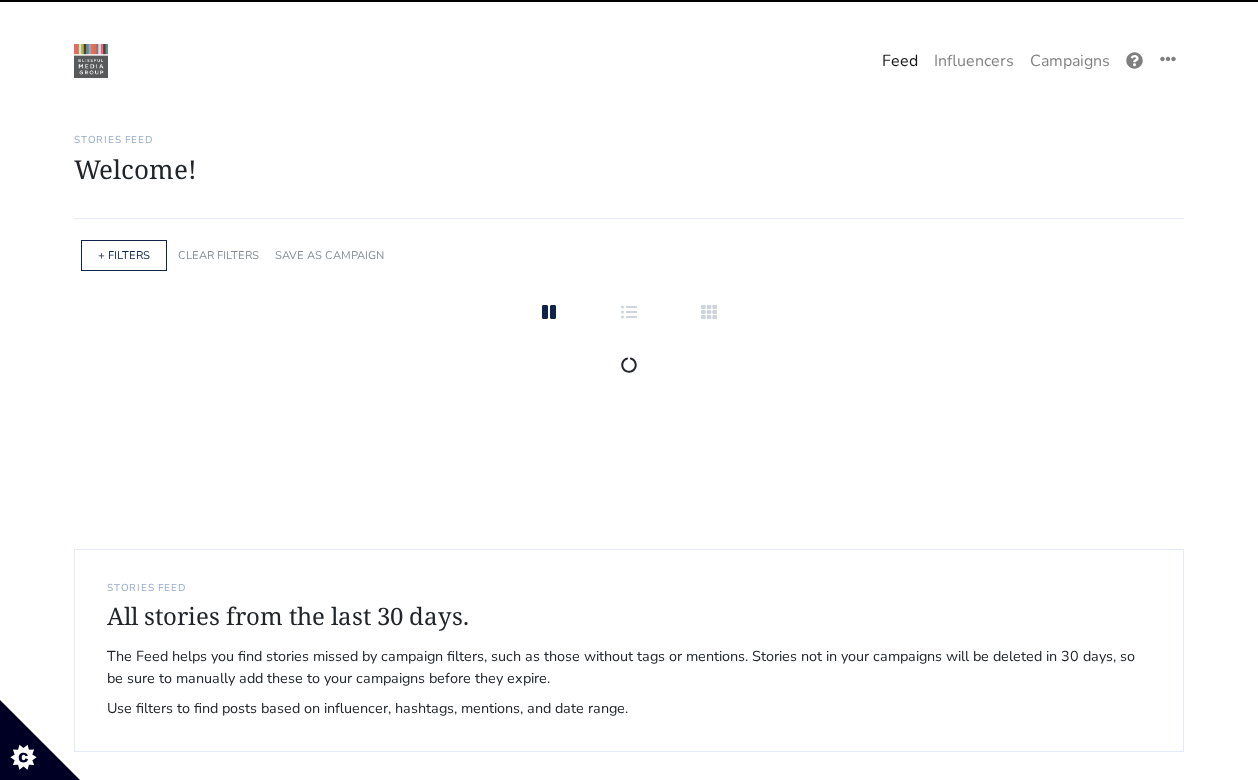 scroll, scrollTop: 0, scrollLeft: 0, axis: both 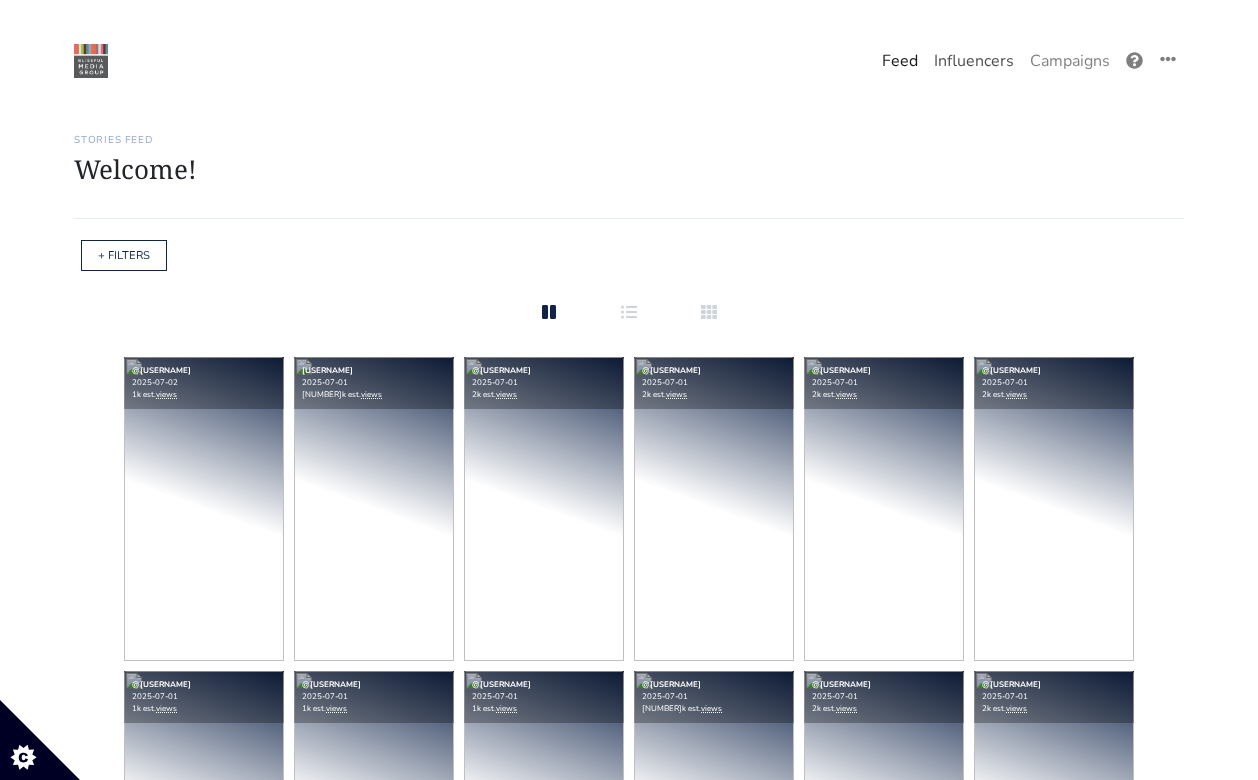 click on "Influencers" at bounding box center [974, 61] 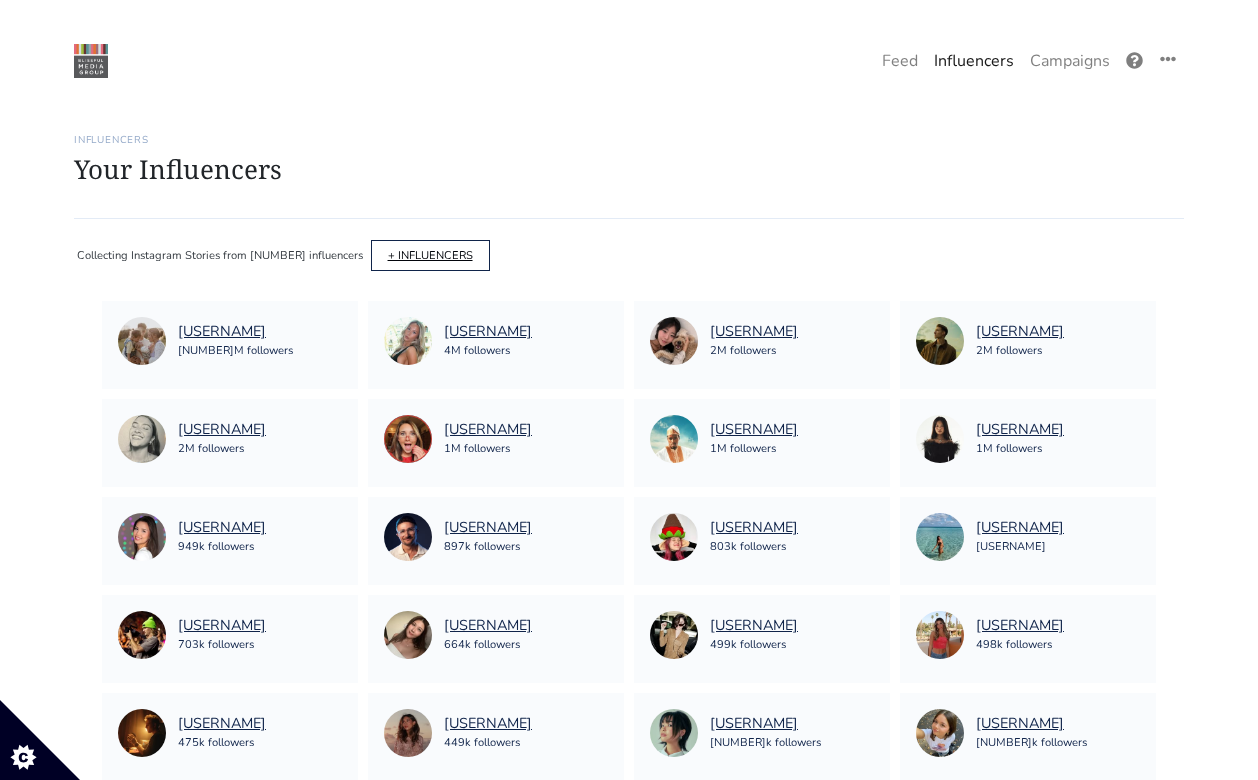 click on "+ INFLUENCERS" at bounding box center (430, 255) 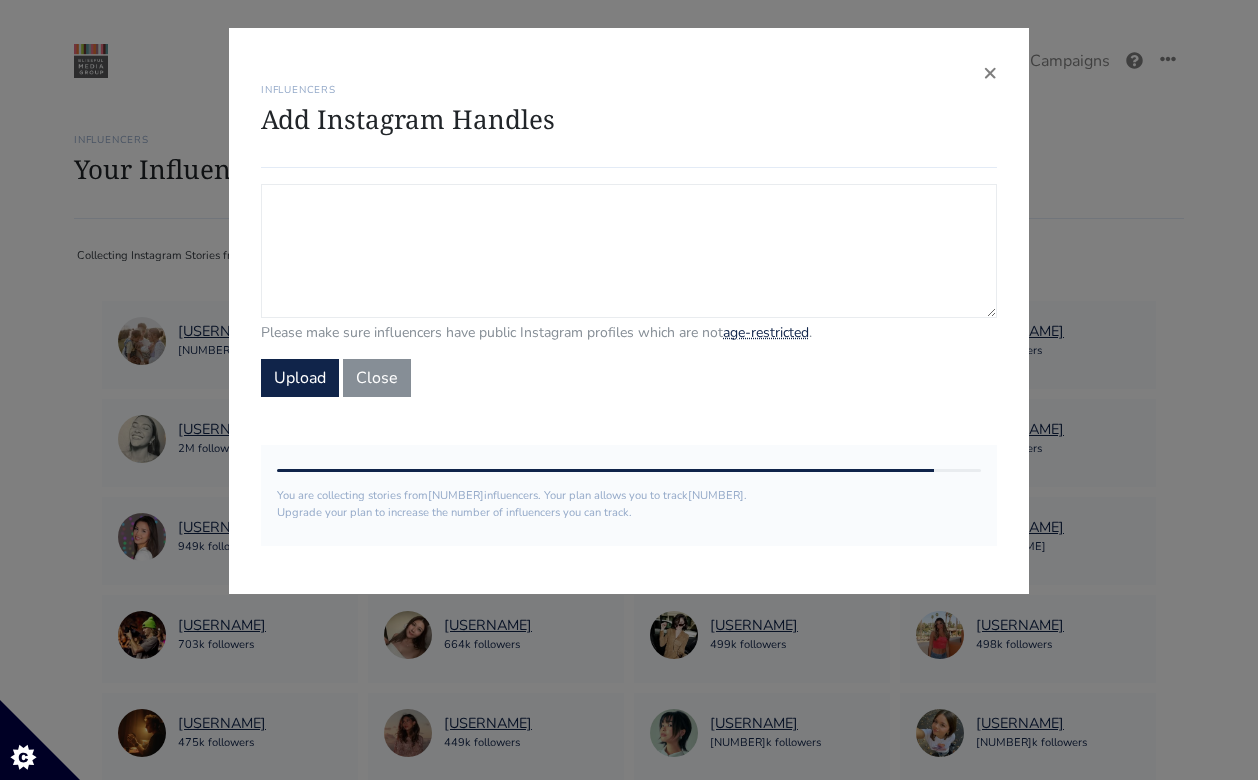 click on "Campaign Influencers
(optional) Only stories from these influencers will be included.
If blank, campaign will track stories from all influencers in your account." at bounding box center (629, 251) 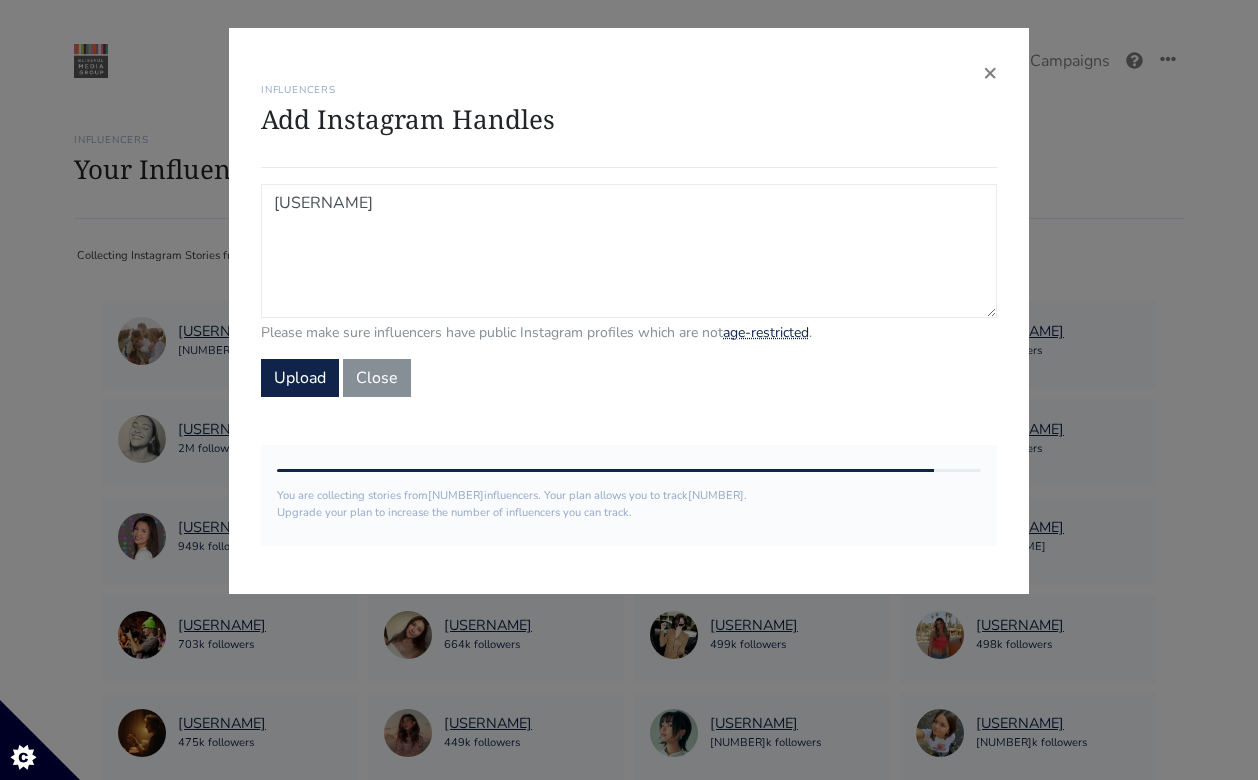 type on "[USERNAME]" 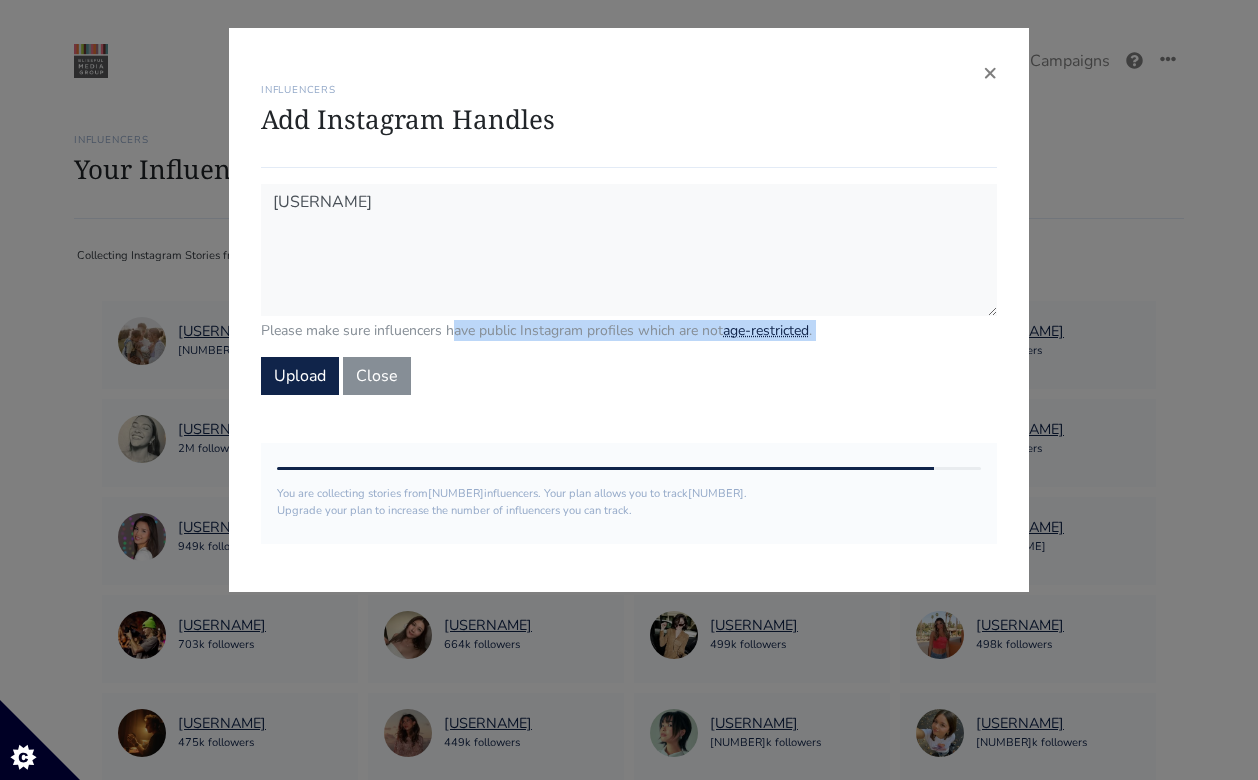 click on "[USERNAME]
Please make sure influencers have public Instagram profiles which are not  age-restricted .
Upload
Close" at bounding box center [629, 289] 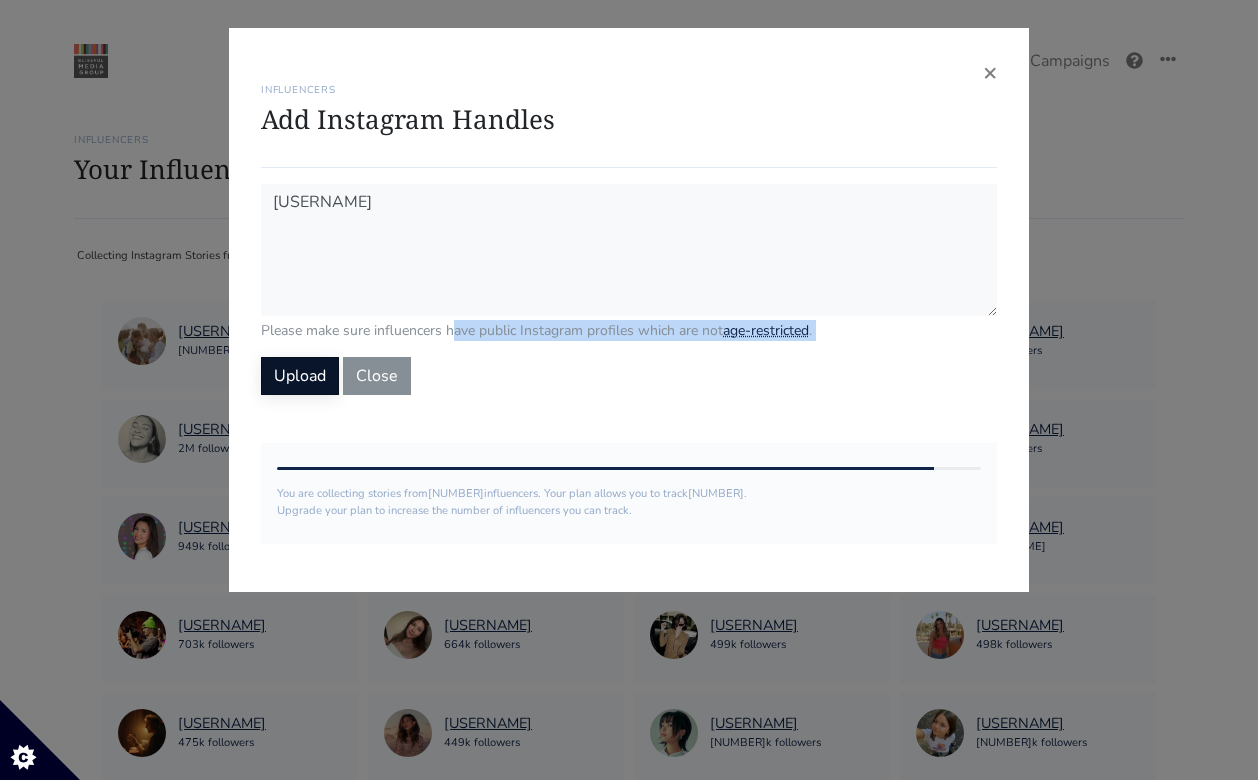 click on "Upload" at bounding box center [300, 376] 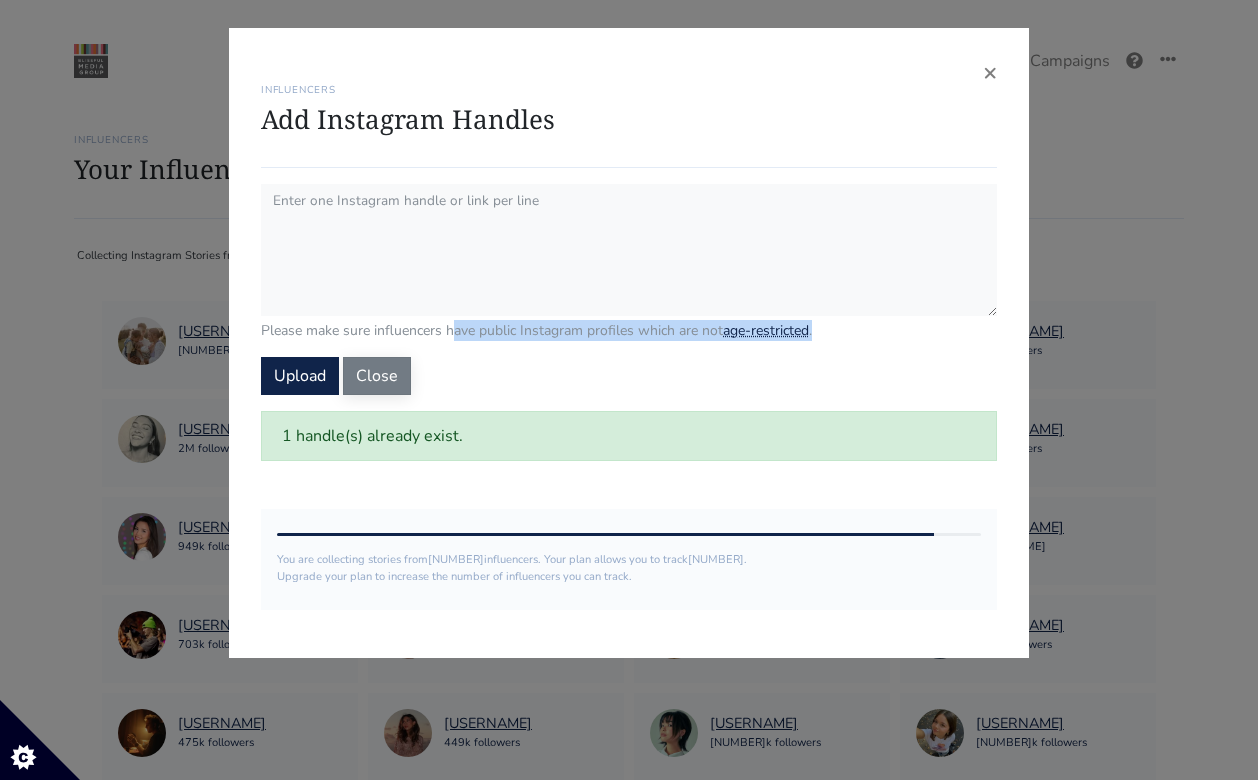 click on "Close" at bounding box center [377, 376] 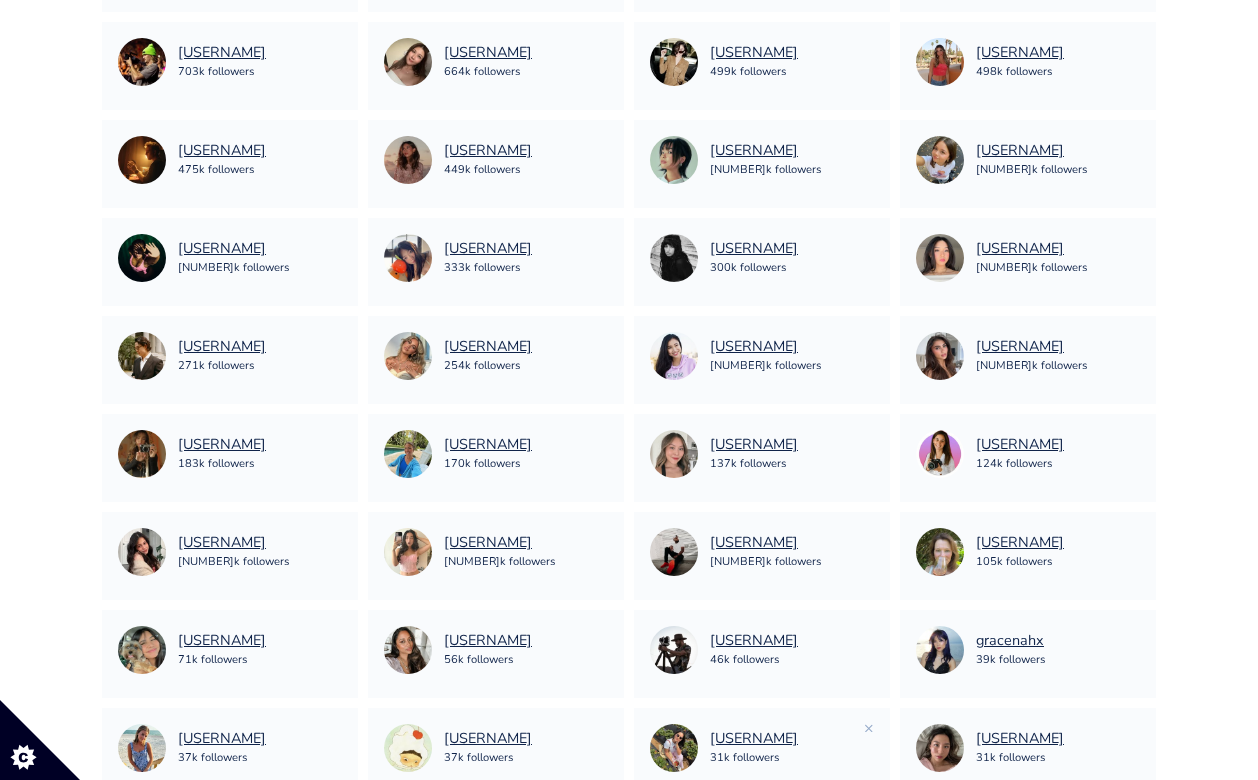 scroll, scrollTop: 572, scrollLeft: 0, axis: vertical 